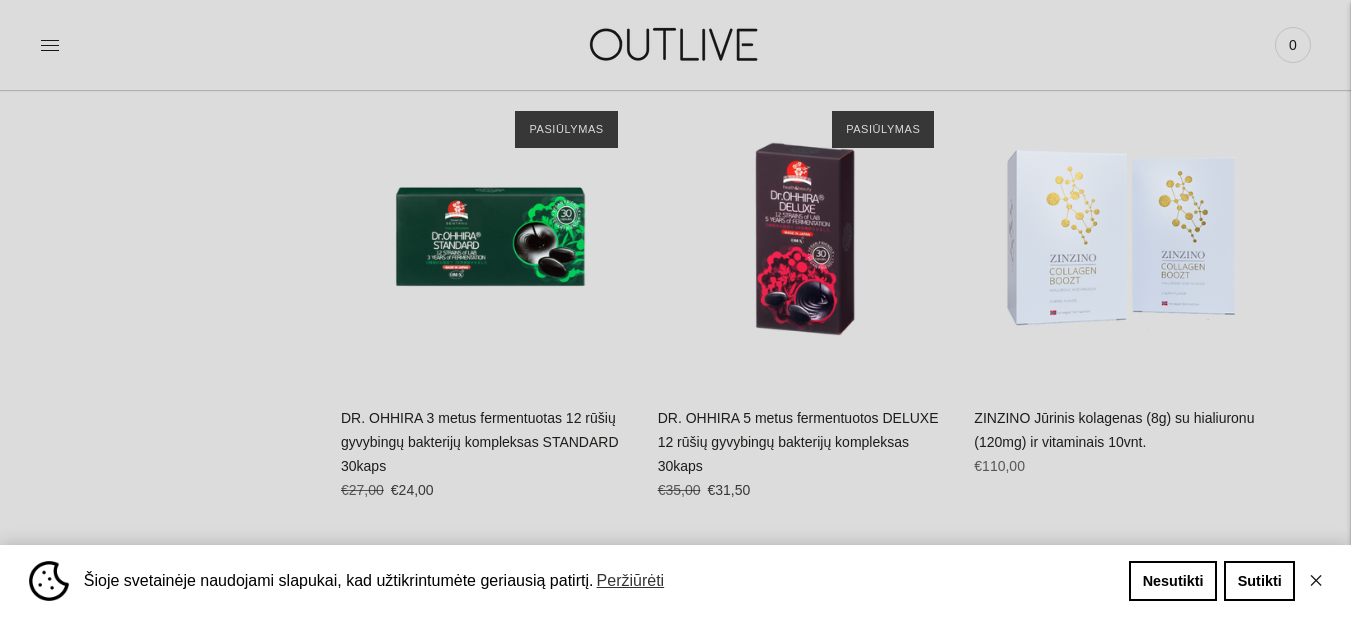 scroll, scrollTop: 27341, scrollLeft: 0, axis: vertical 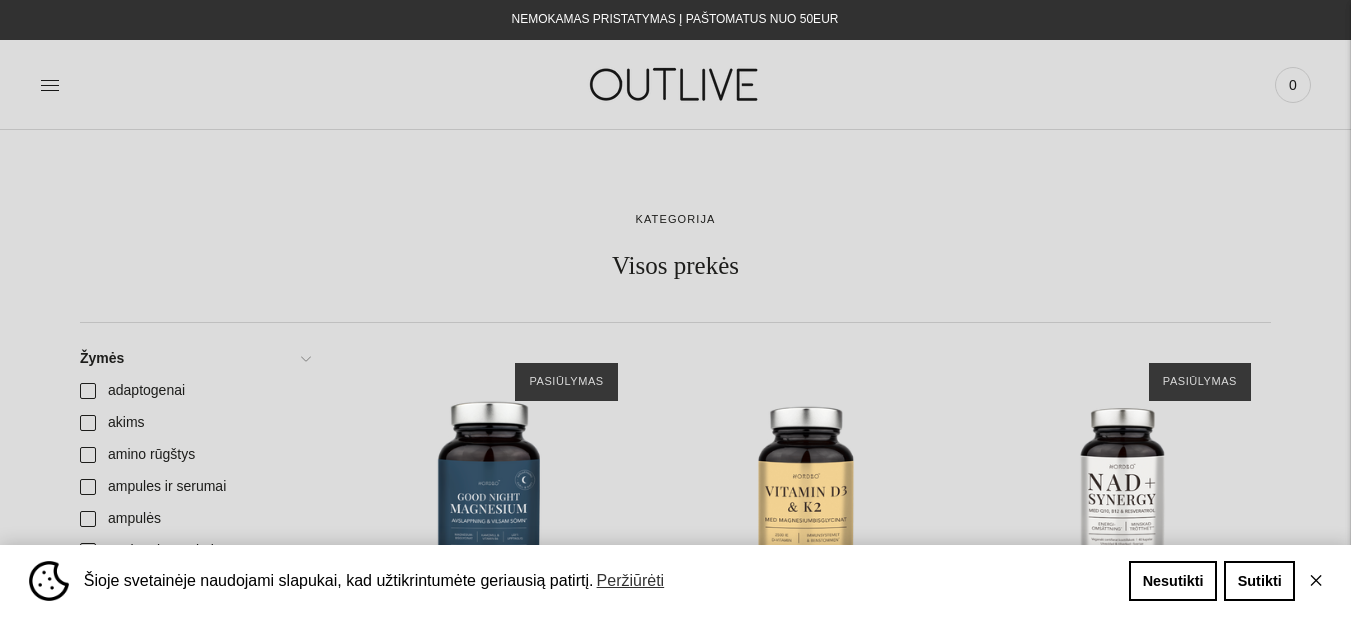 click on "✕" at bounding box center (1316, 581) 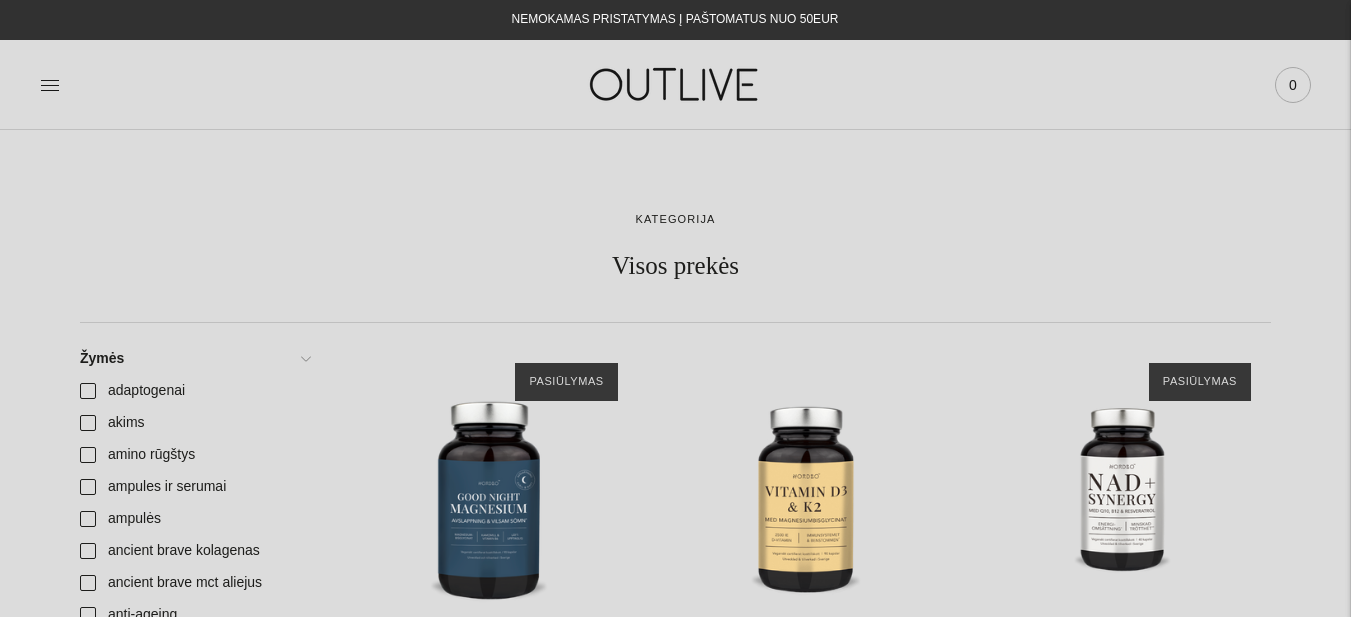 click on "0" at bounding box center [1293, 85] 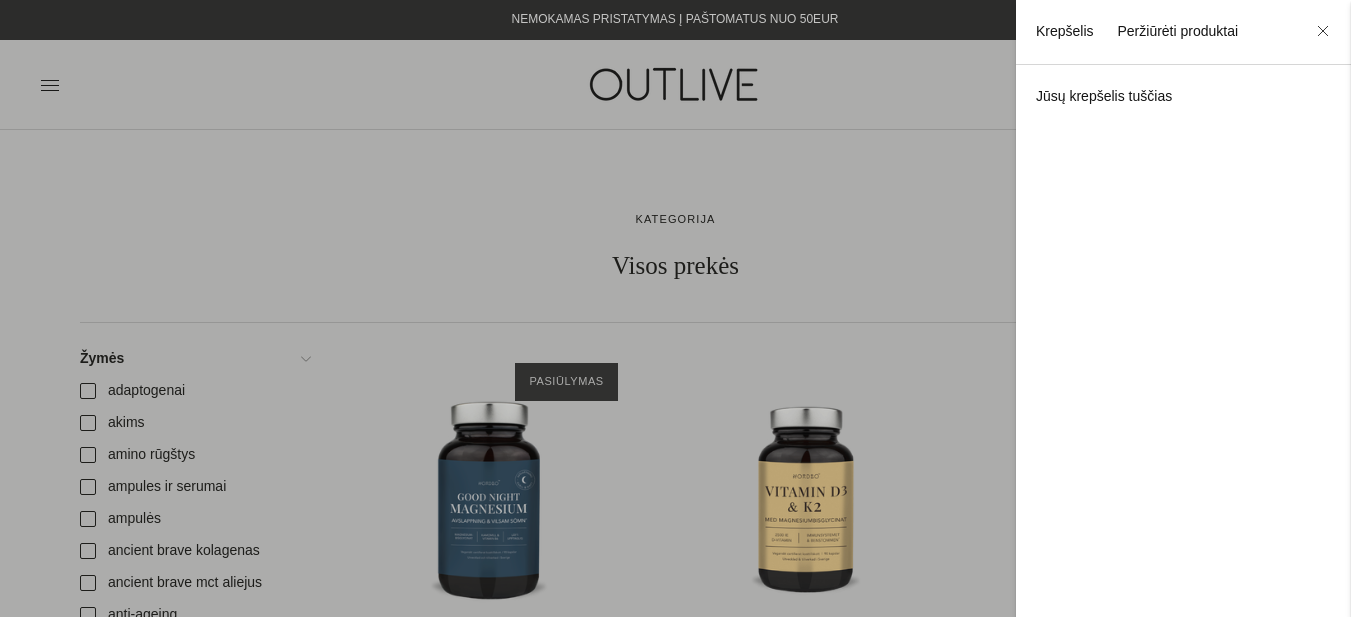 click on "Peržiūrėti produktai" at bounding box center [1177, 31] 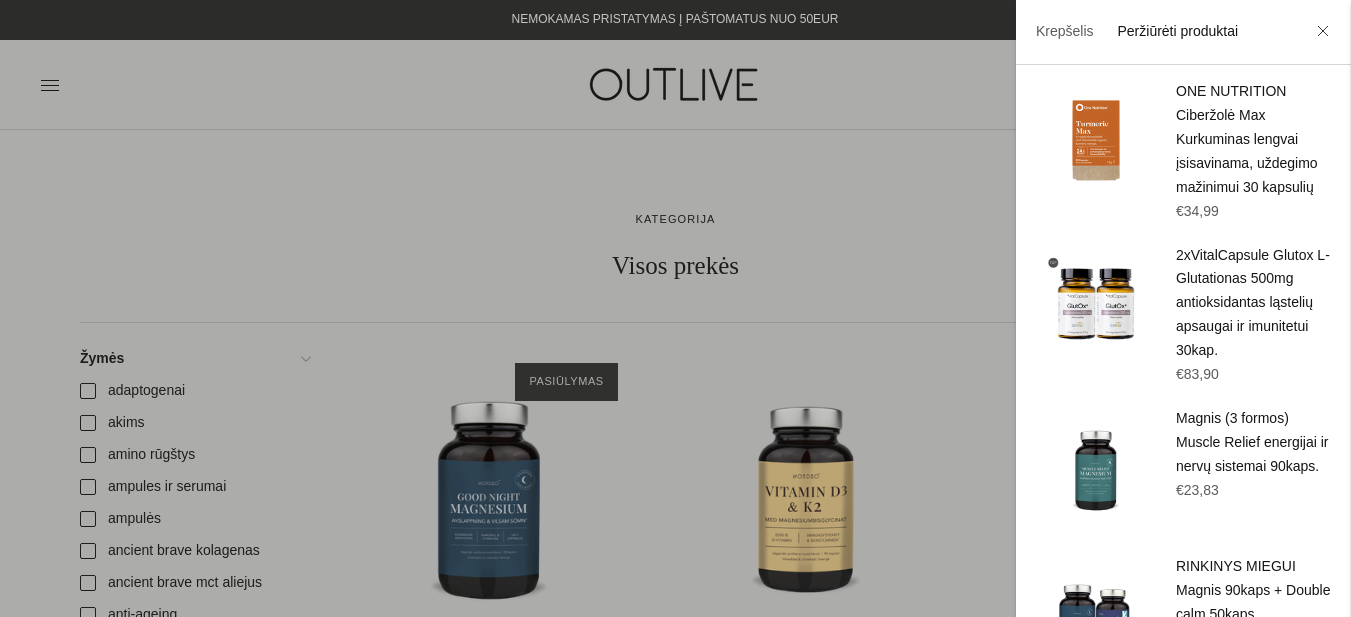 scroll, scrollTop: 147, scrollLeft: 0, axis: vertical 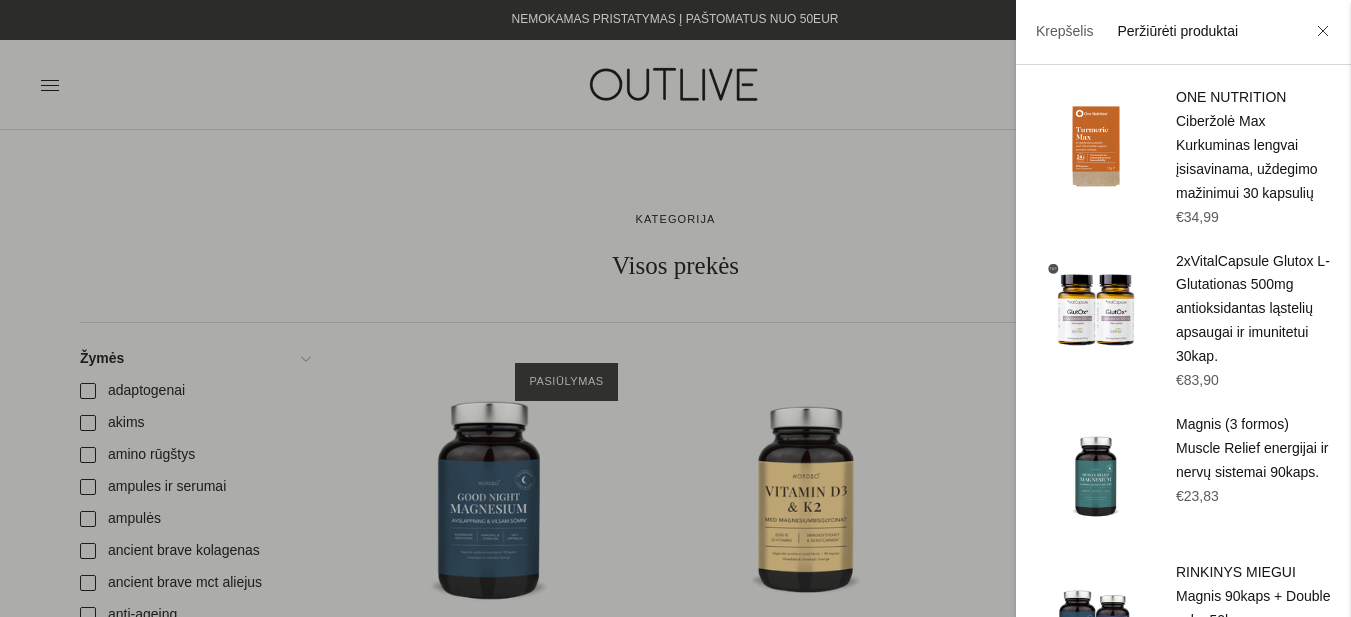 click at bounding box center [1096, 310] 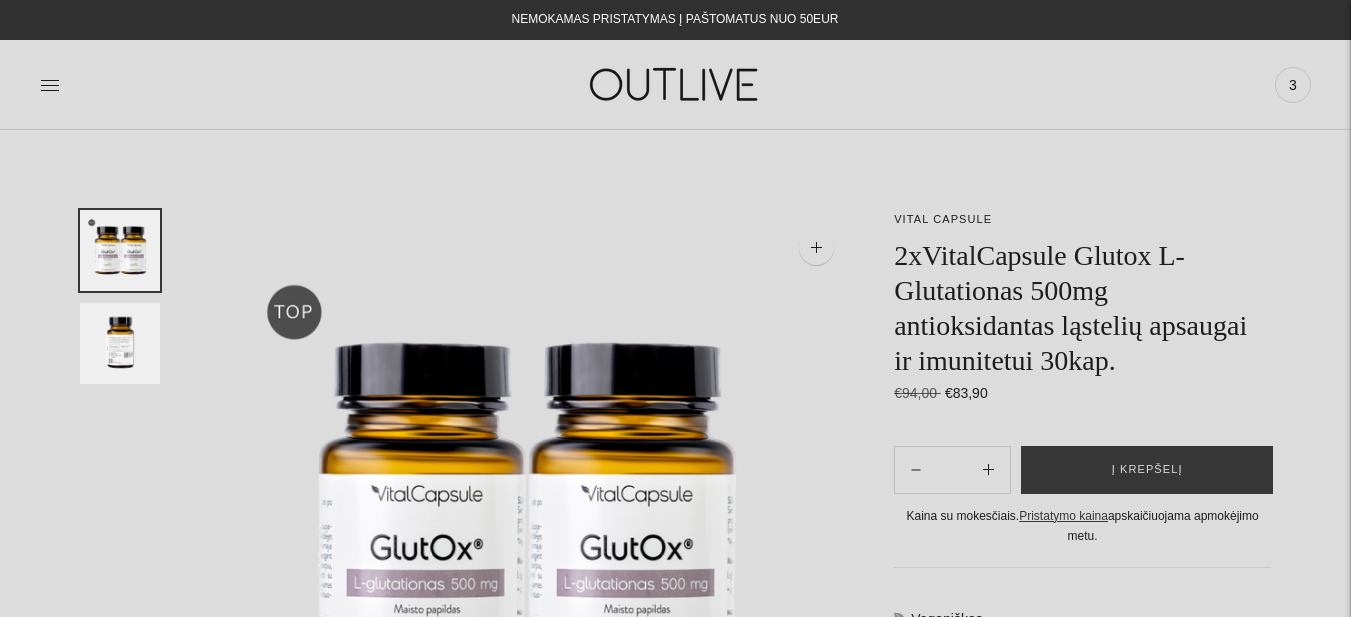 scroll, scrollTop: 0, scrollLeft: 0, axis: both 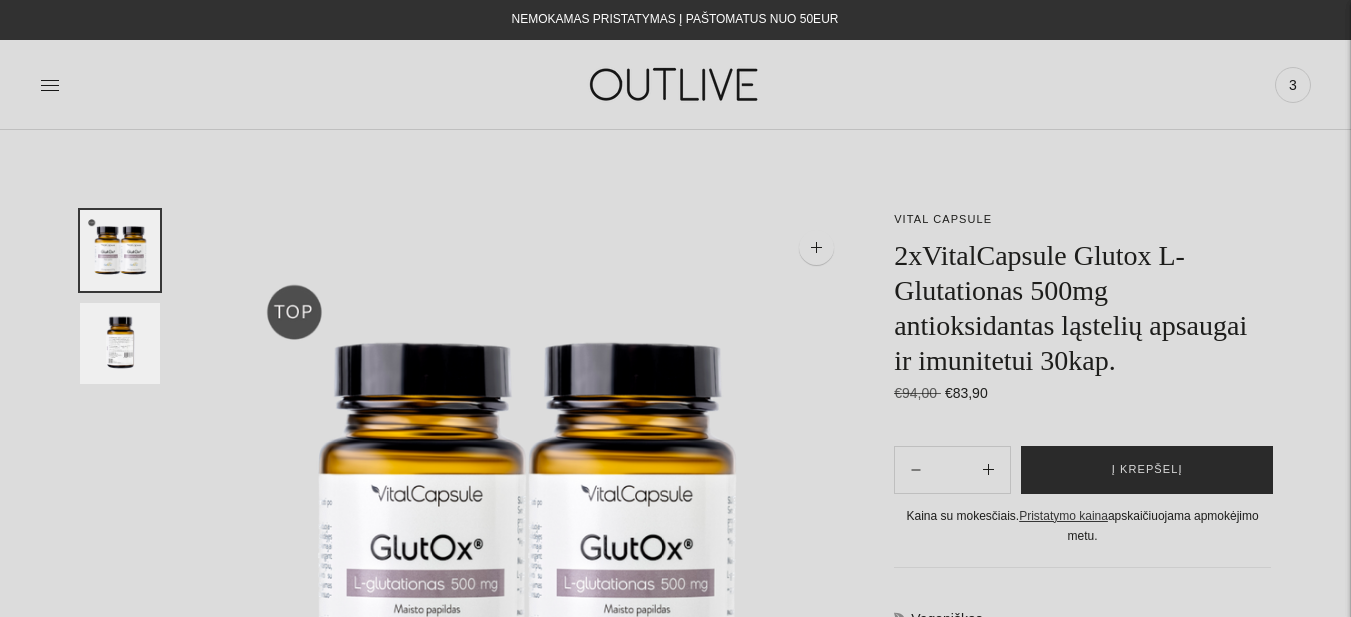click on "Į krepšelį" at bounding box center [1147, 470] 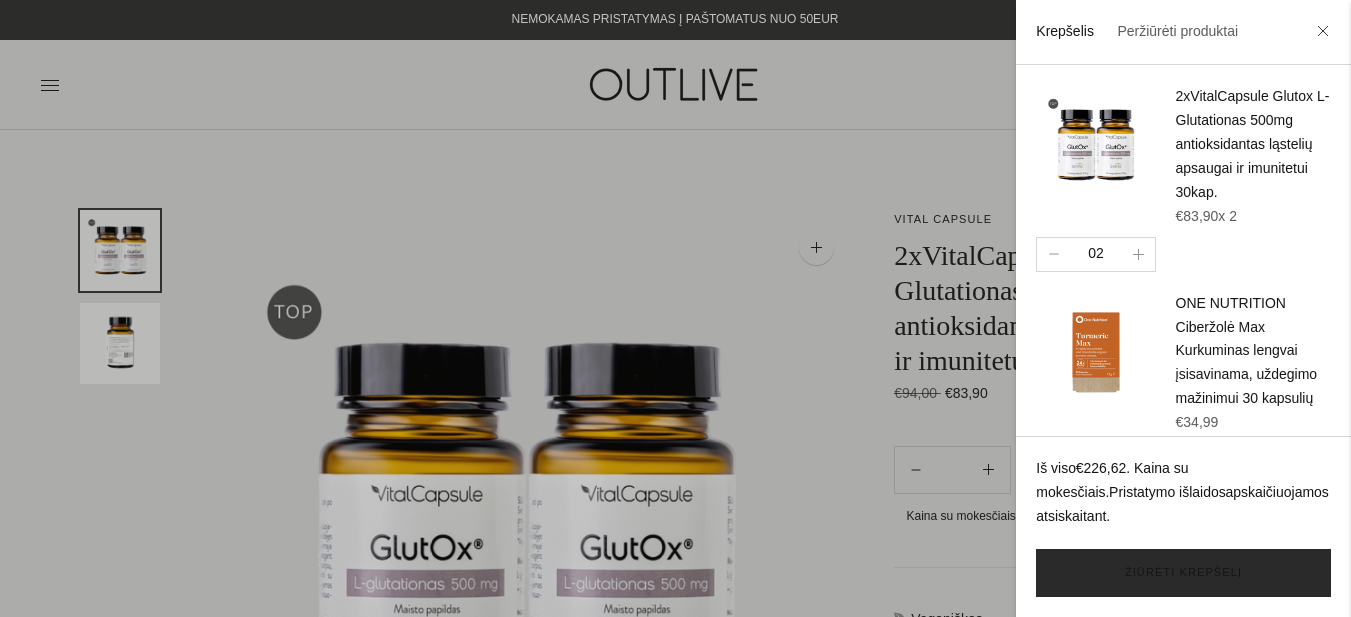 click on "Žiūrėti krepšelį" at bounding box center [1183, 573] 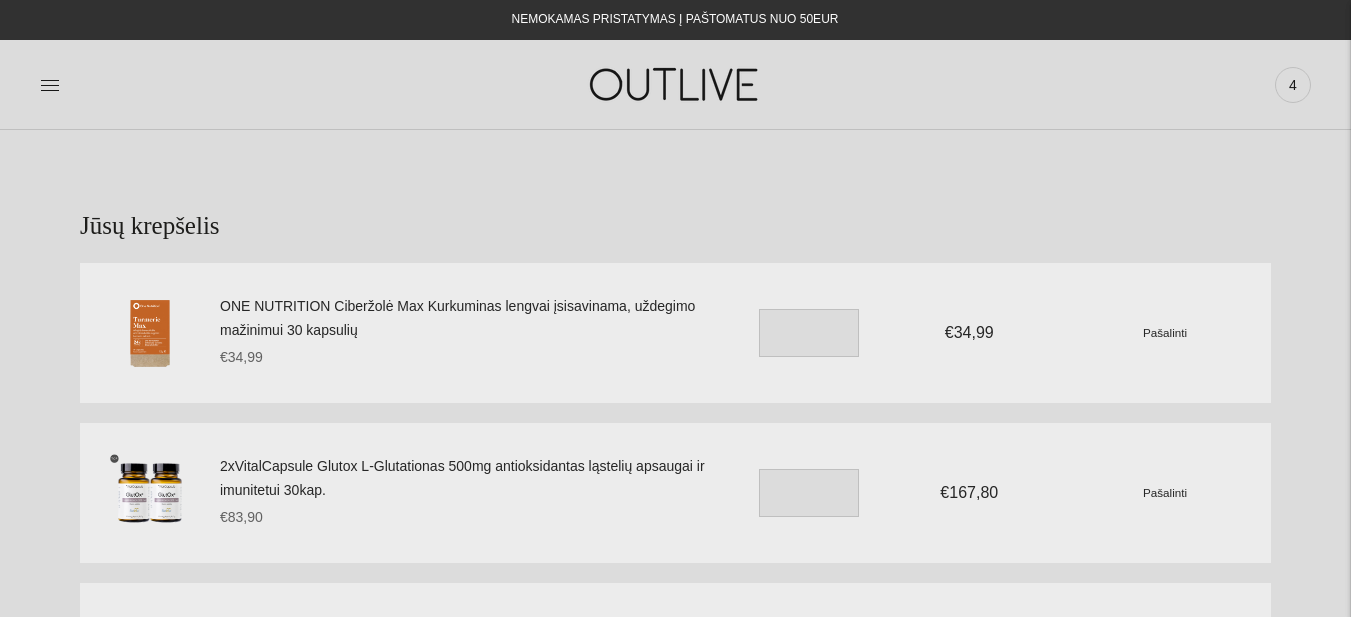 scroll, scrollTop: 0, scrollLeft: 0, axis: both 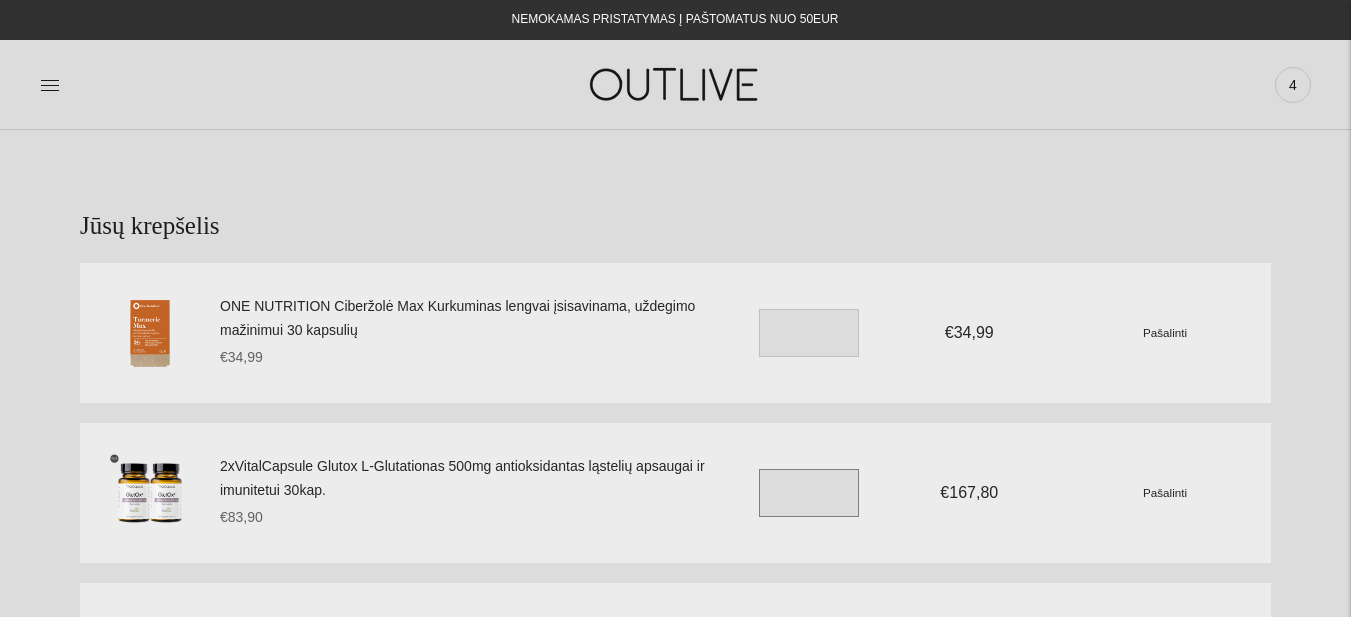 click on "*" at bounding box center (809, 493) 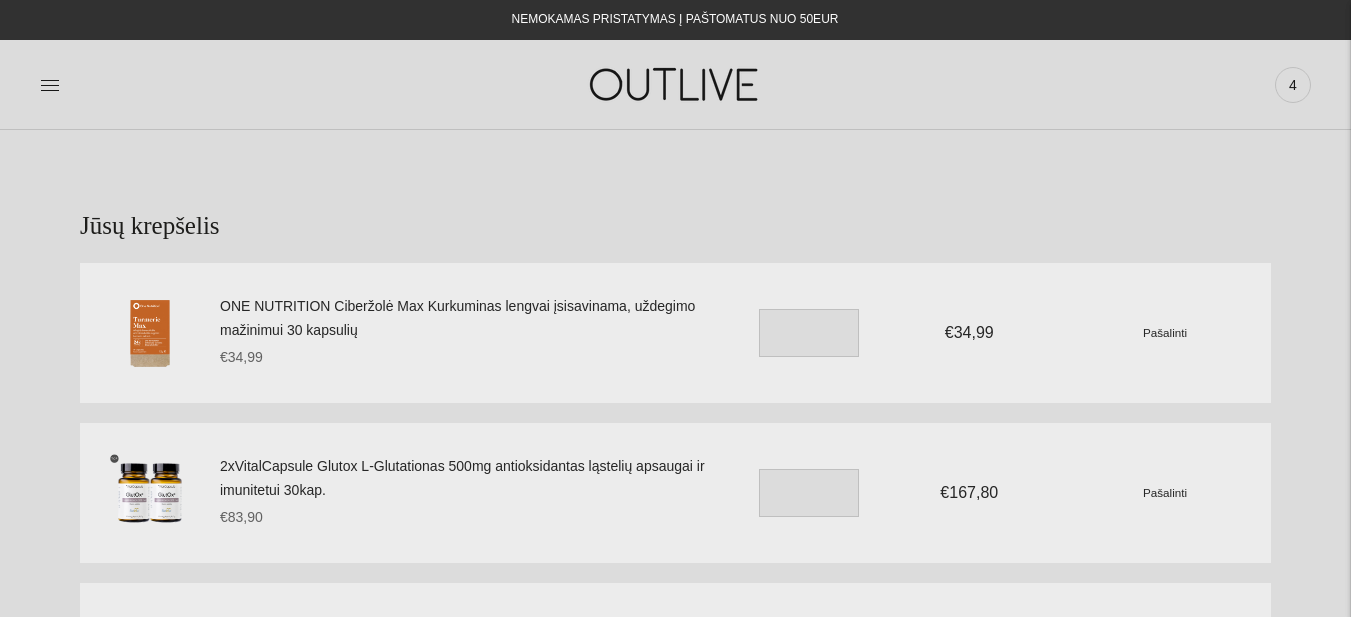scroll, scrollTop: 0, scrollLeft: 0, axis: both 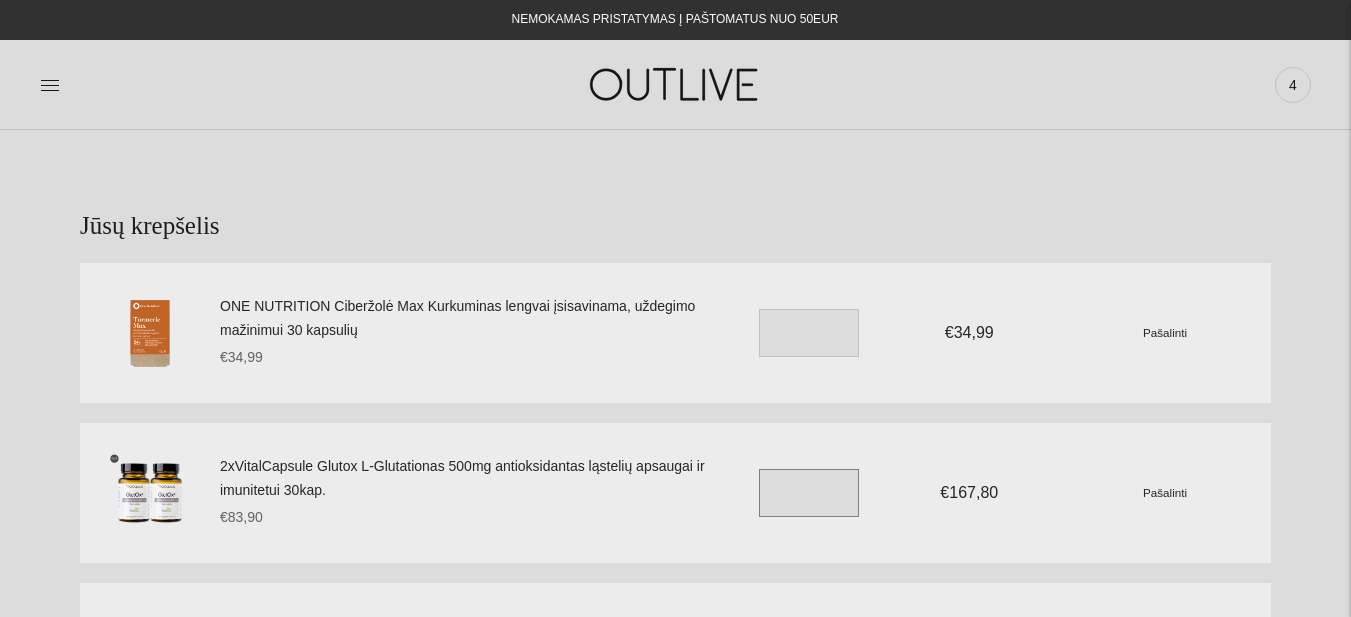 drag, startPoint x: 801, startPoint y: 497, endPoint x: 779, endPoint y: 497, distance: 22 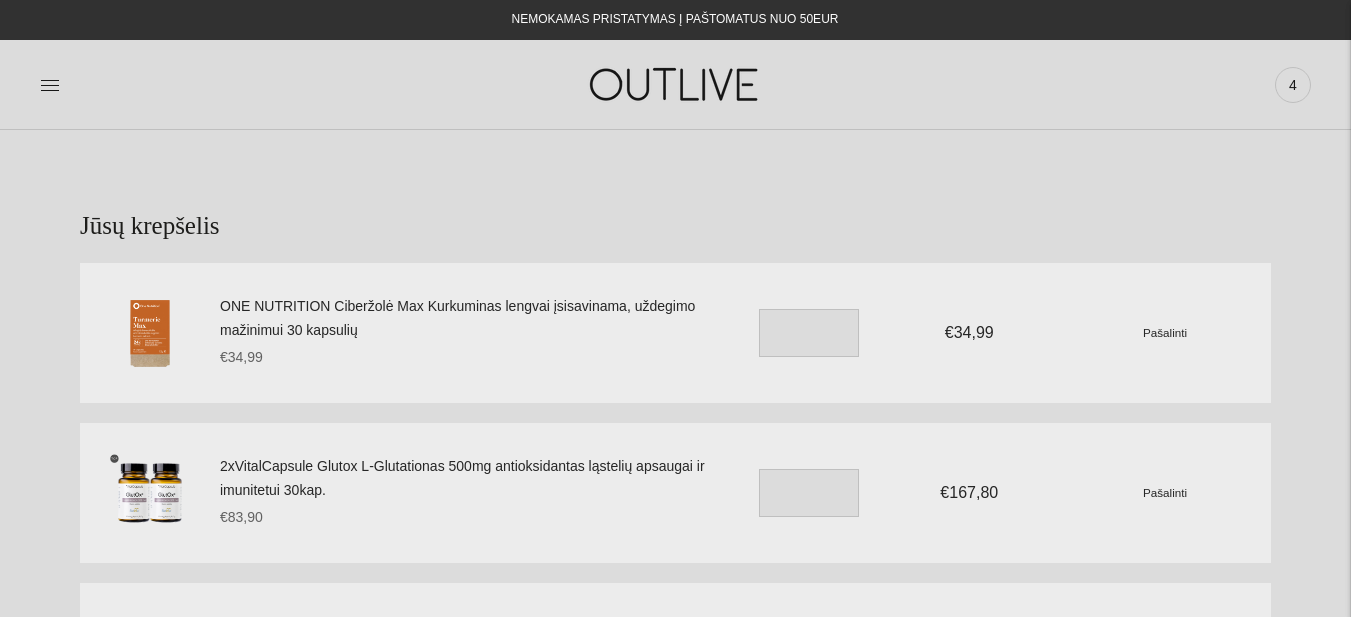 scroll, scrollTop: 0, scrollLeft: 0, axis: both 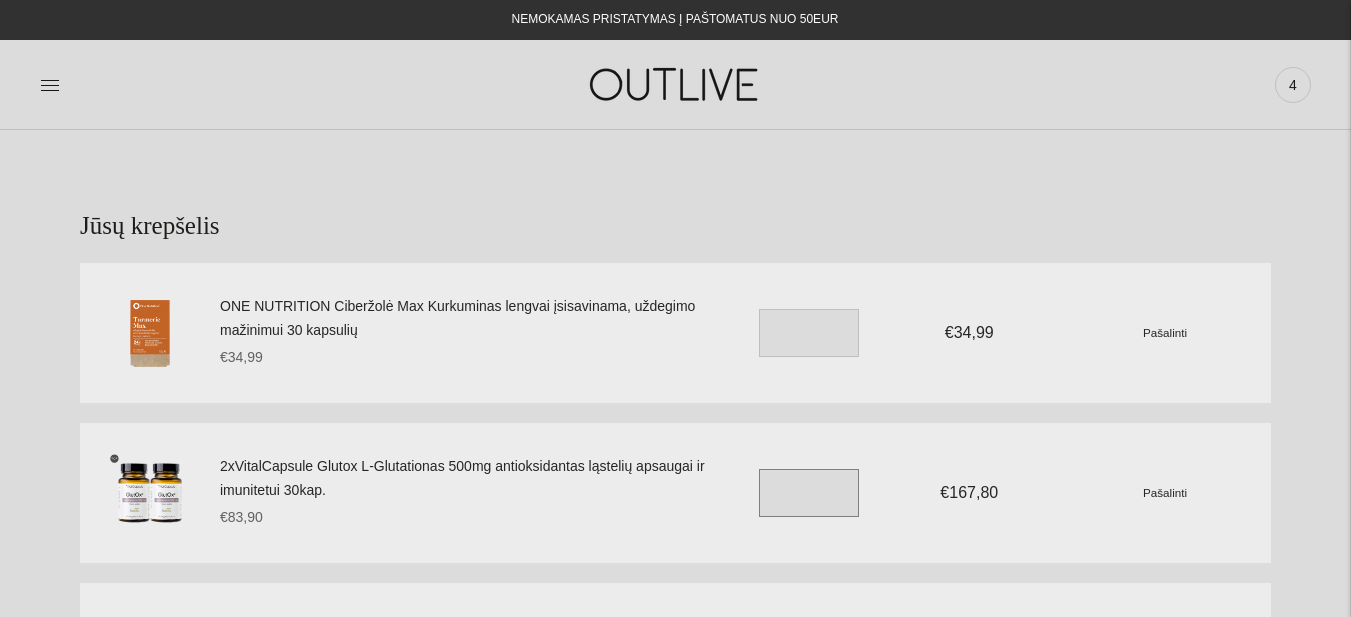 drag, startPoint x: 787, startPoint y: 493, endPoint x: 760, endPoint y: 492, distance: 27.018513 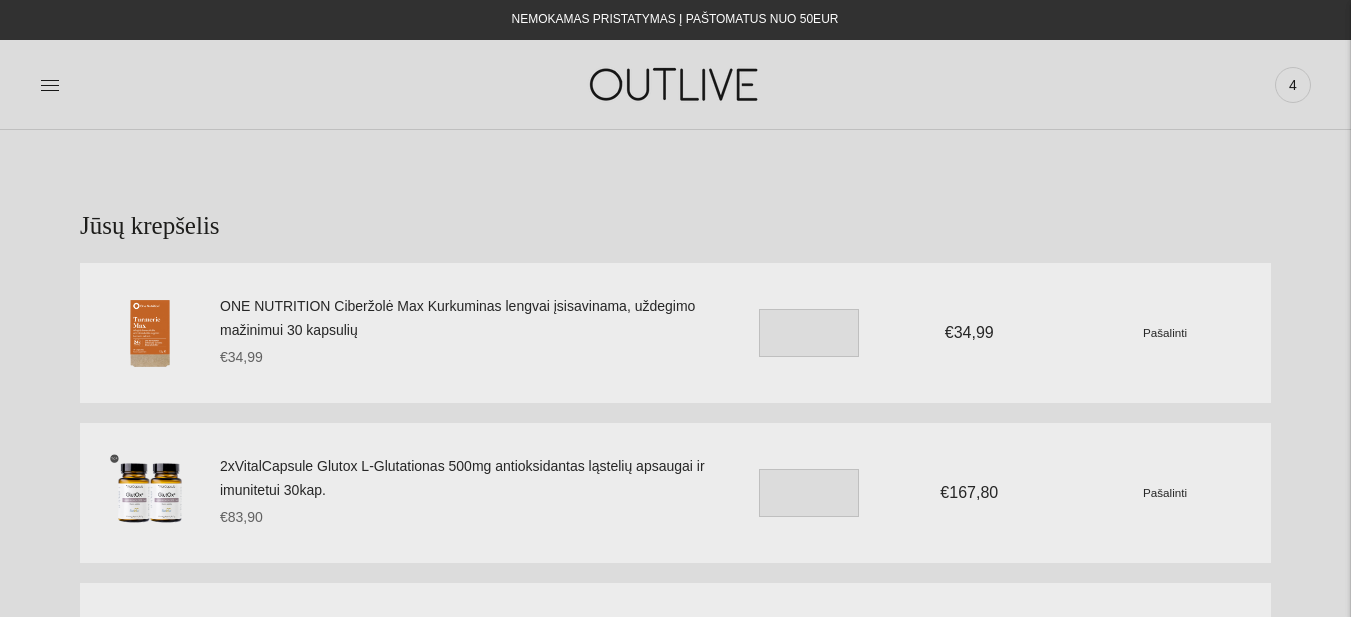 click on "Jūsų krepšelis
ONE NUTRITION Ciberžolė Max Kurkuminas lengvai įsisavinama, uždegimo mažinimui 30 kapsulių
€34,99
Unit price
/ per
*
€34,99
Pašalinti
2xVitalCapsule Glutox L-Glutationas 500mg antioksidantas ląstelių apsaugai ir imunitetui 30kap.
/" at bounding box center [675, 569] 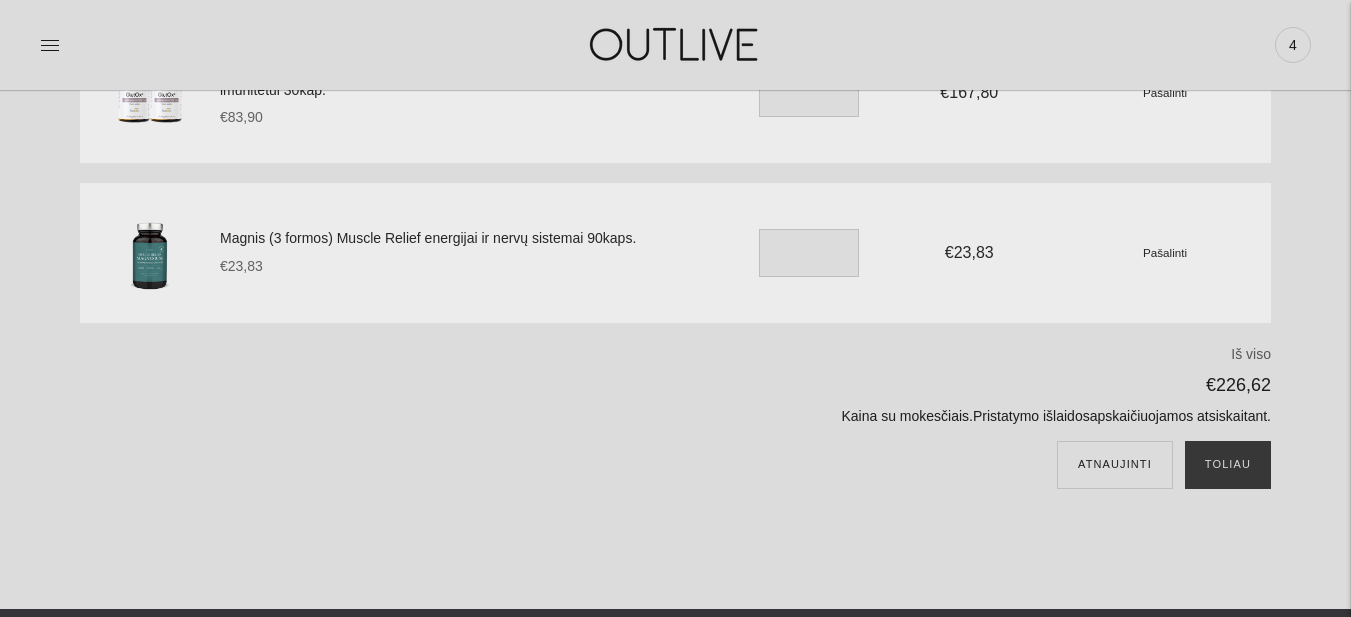 scroll, scrollTop: 200, scrollLeft: 0, axis: vertical 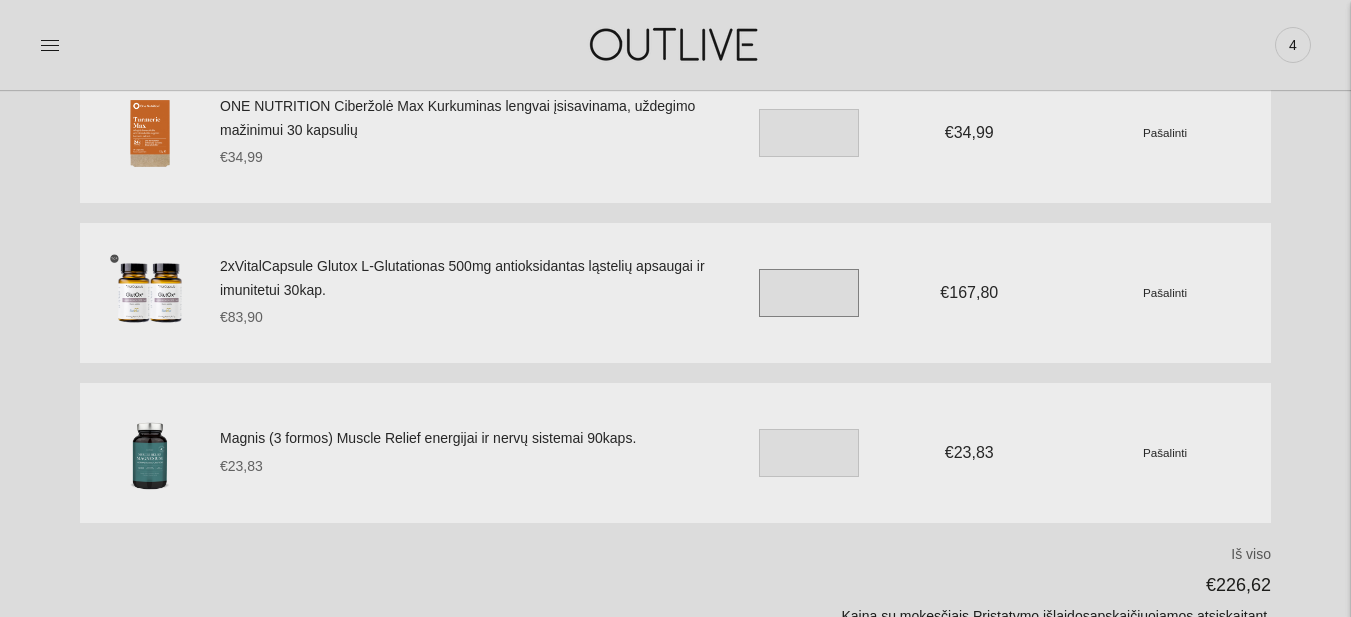 drag, startPoint x: 790, startPoint y: 296, endPoint x: 776, endPoint y: 296, distance: 14 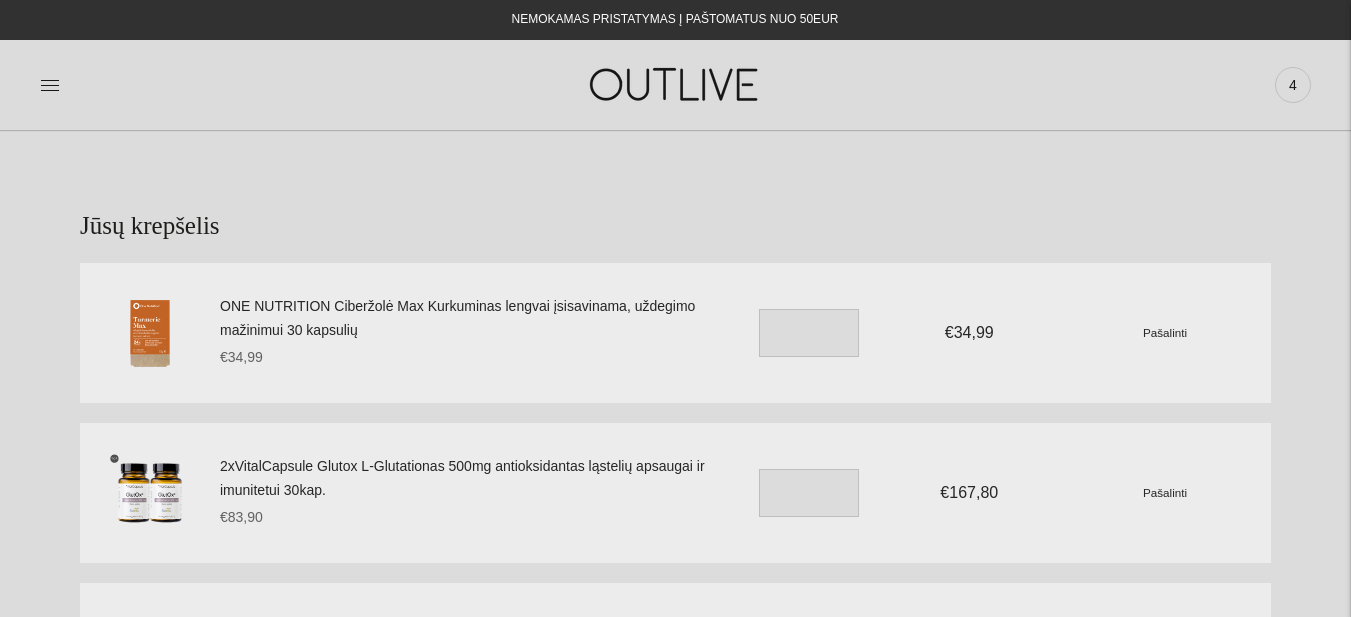 scroll, scrollTop: 200, scrollLeft: 0, axis: vertical 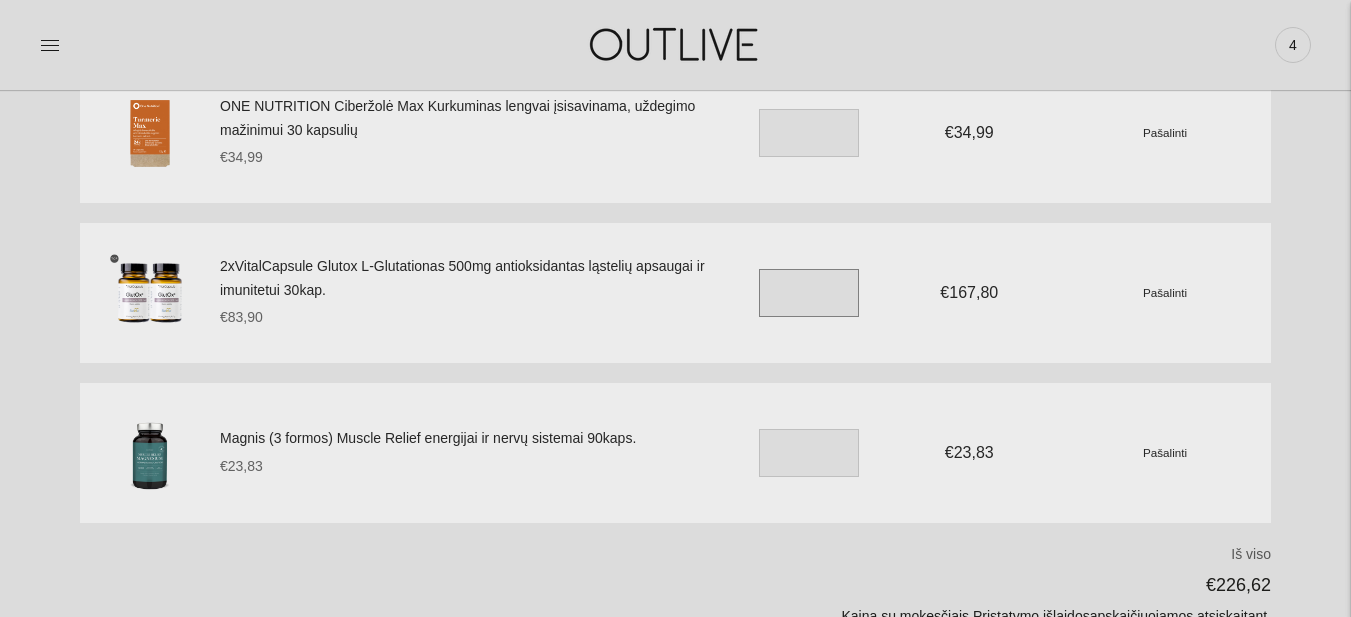 drag, startPoint x: 795, startPoint y: 293, endPoint x: 777, endPoint y: 294, distance: 18.027756 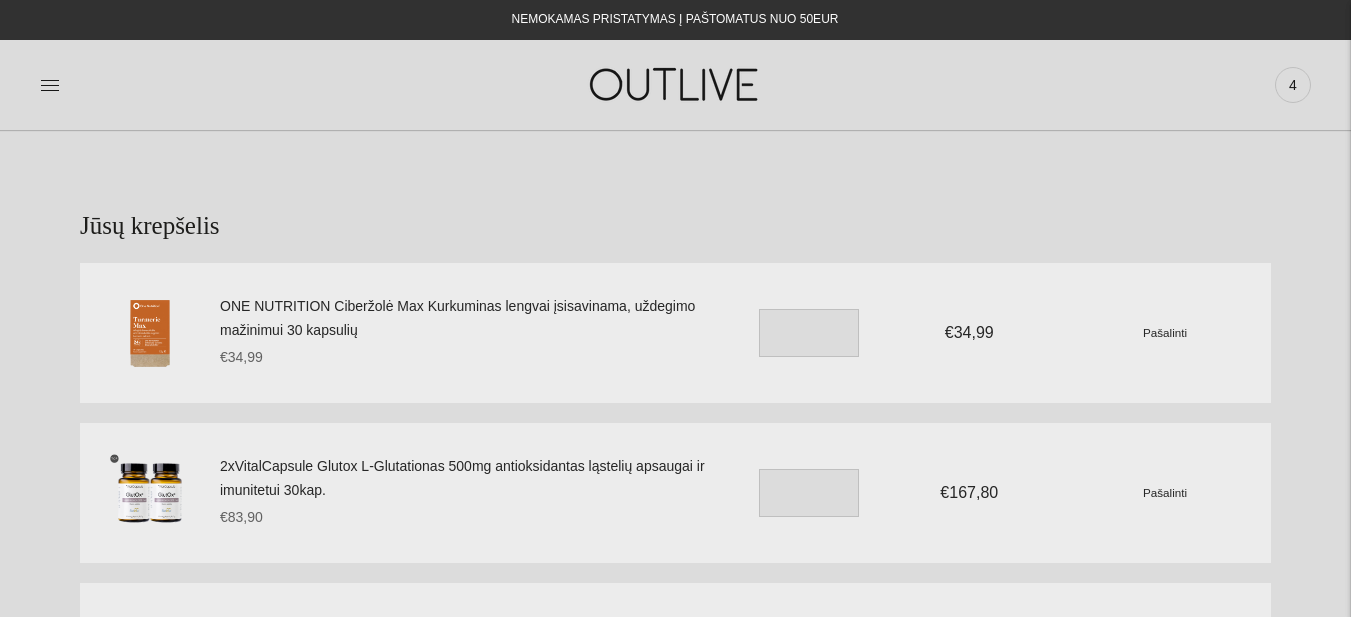 scroll, scrollTop: 200, scrollLeft: 0, axis: vertical 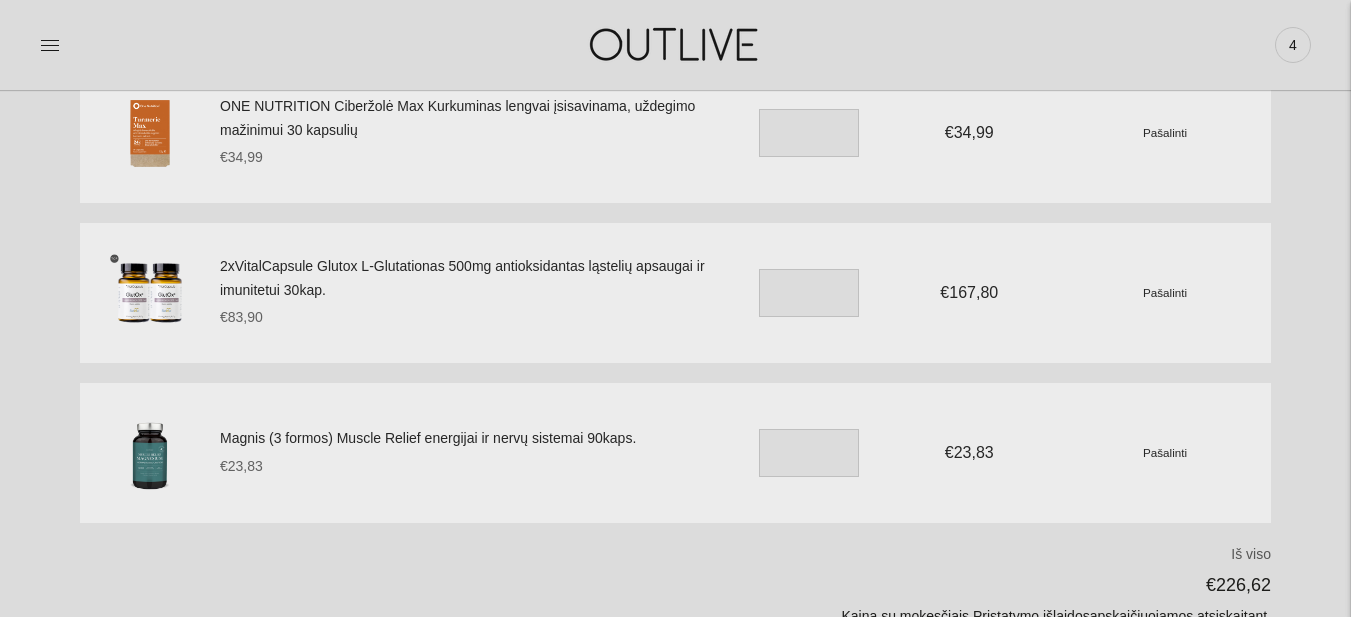 click on "Pašalinti" at bounding box center [1165, 292] 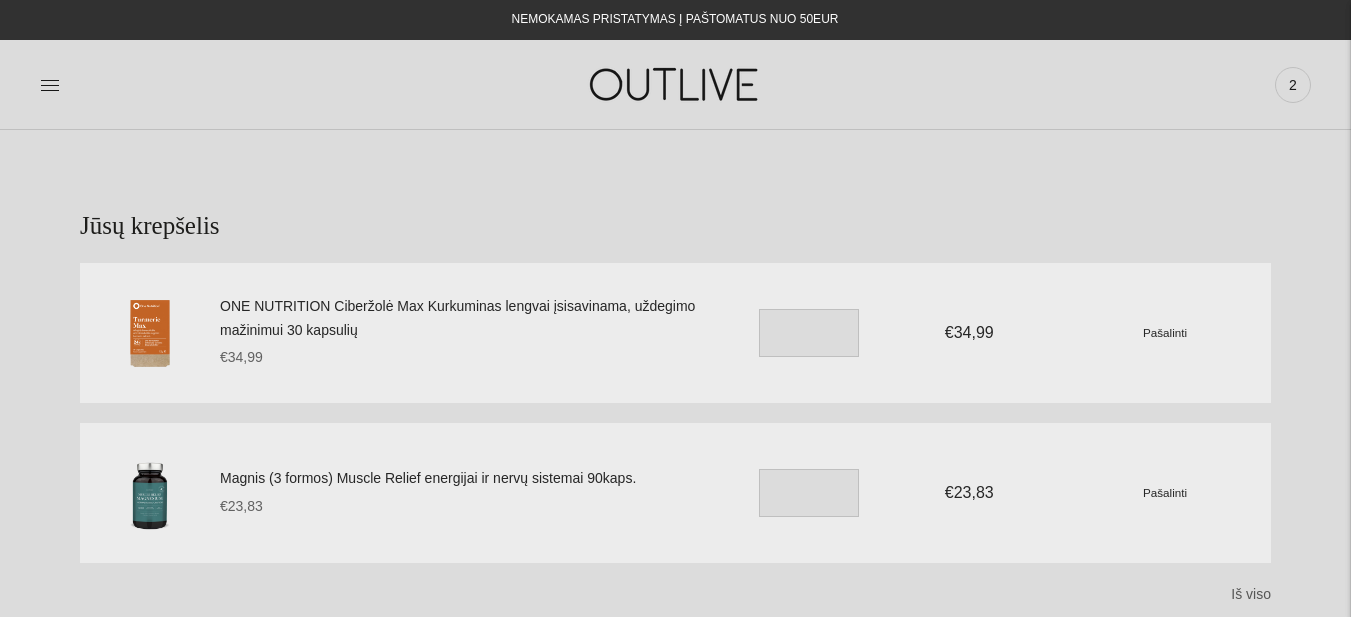 scroll, scrollTop: 0, scrollLeft: 0, axis: both 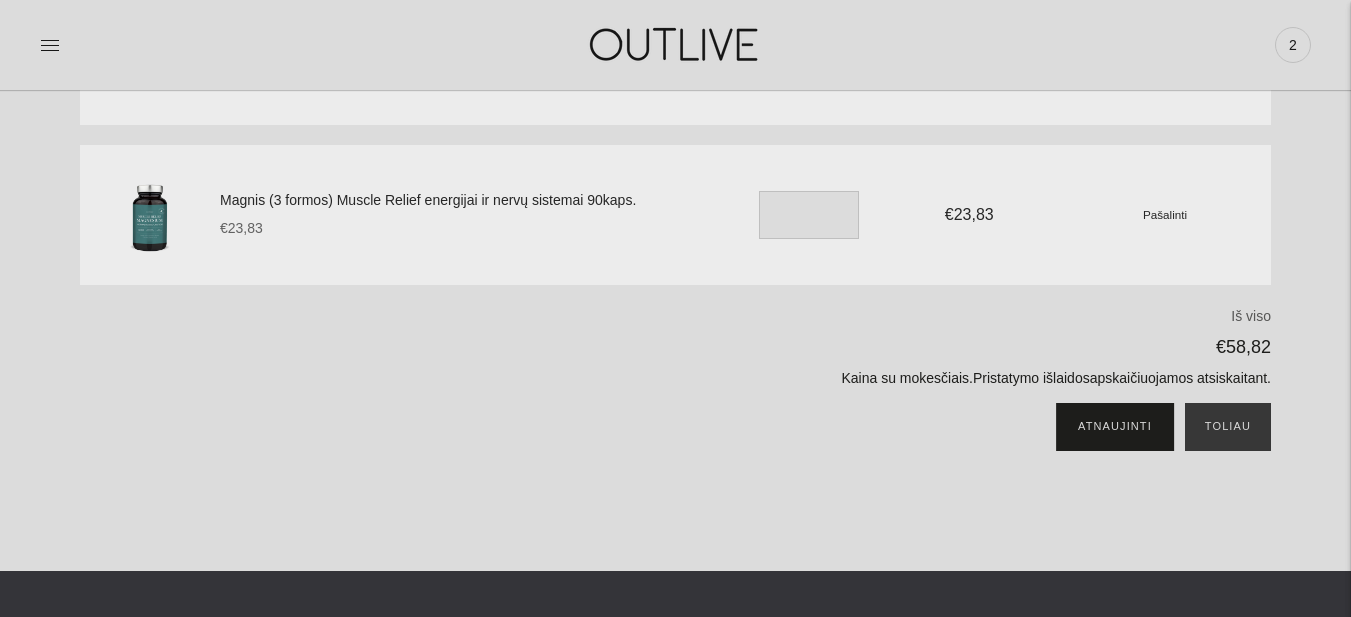 click on "Atnaujinti" at bounding box center (1115, 427) 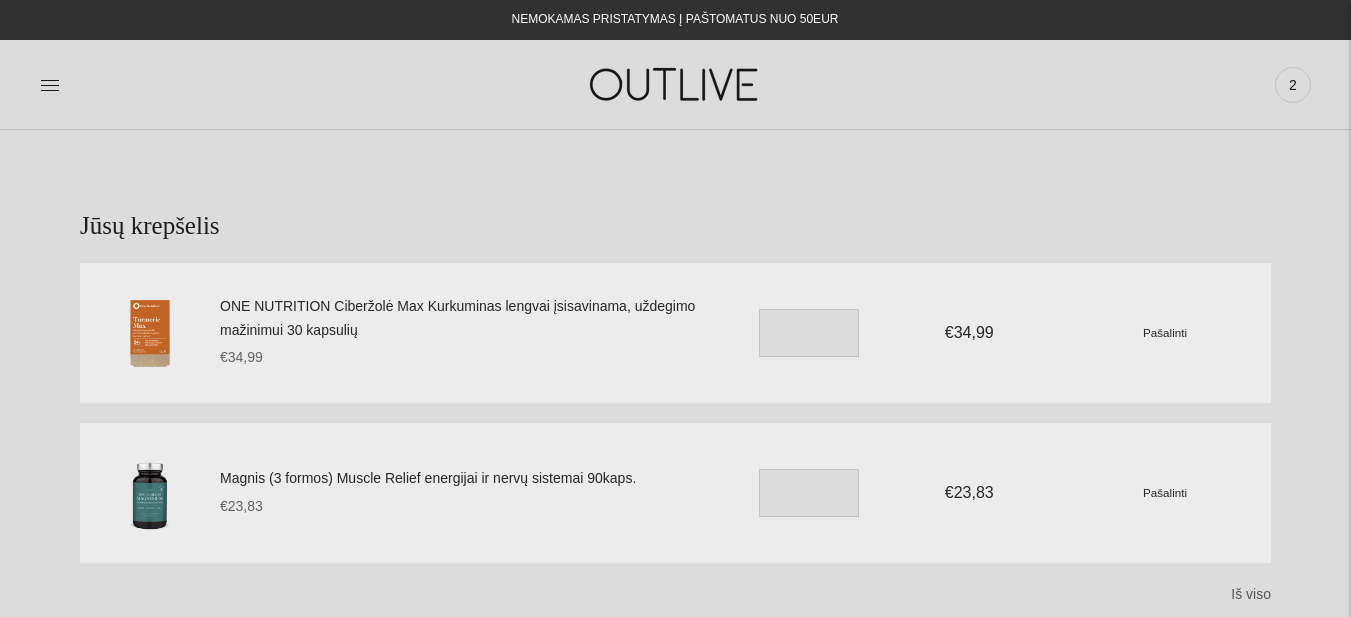 scroll, scrollTop: 0, scrollLeft: 0, axis: both 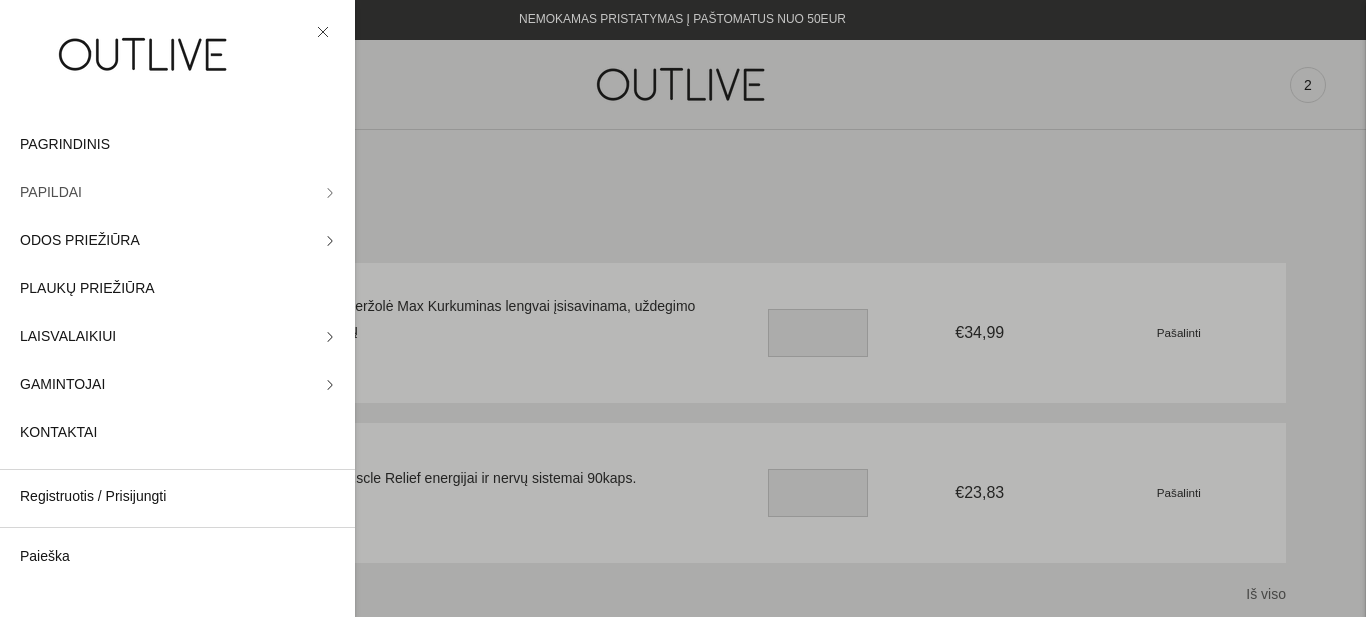 click on "PAPILDAI" at bounding box center (51, 193) 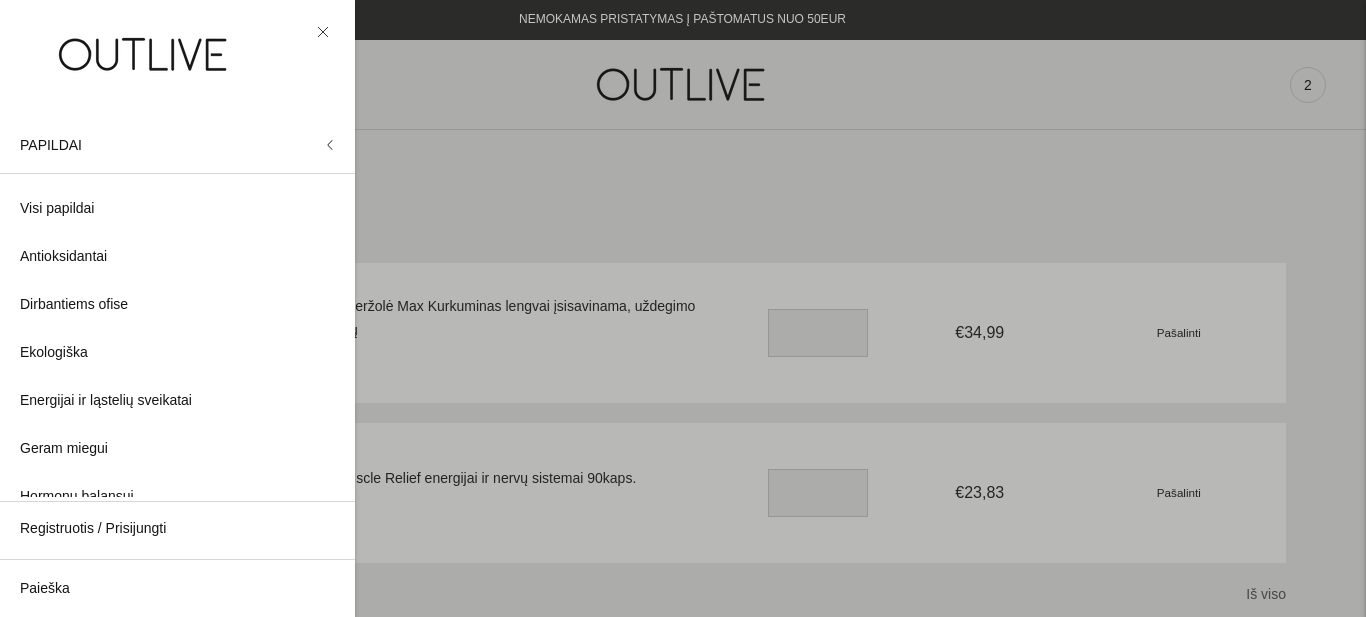 click at bounding box center [323, 32] 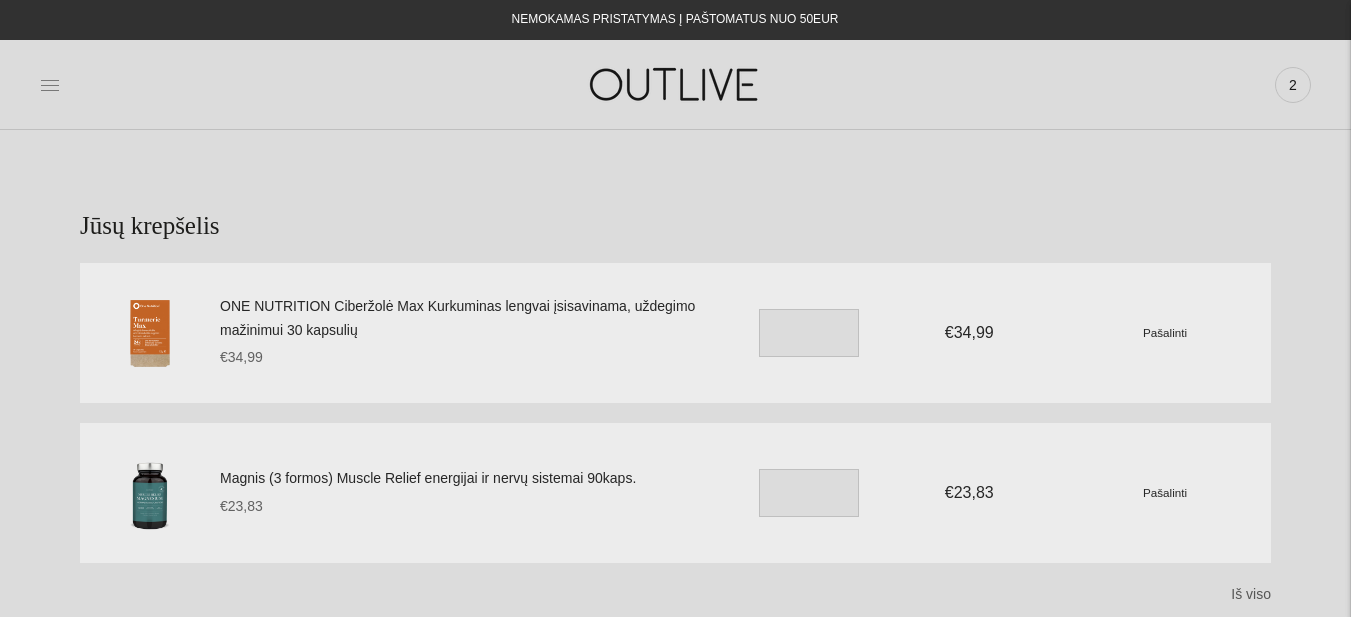 click 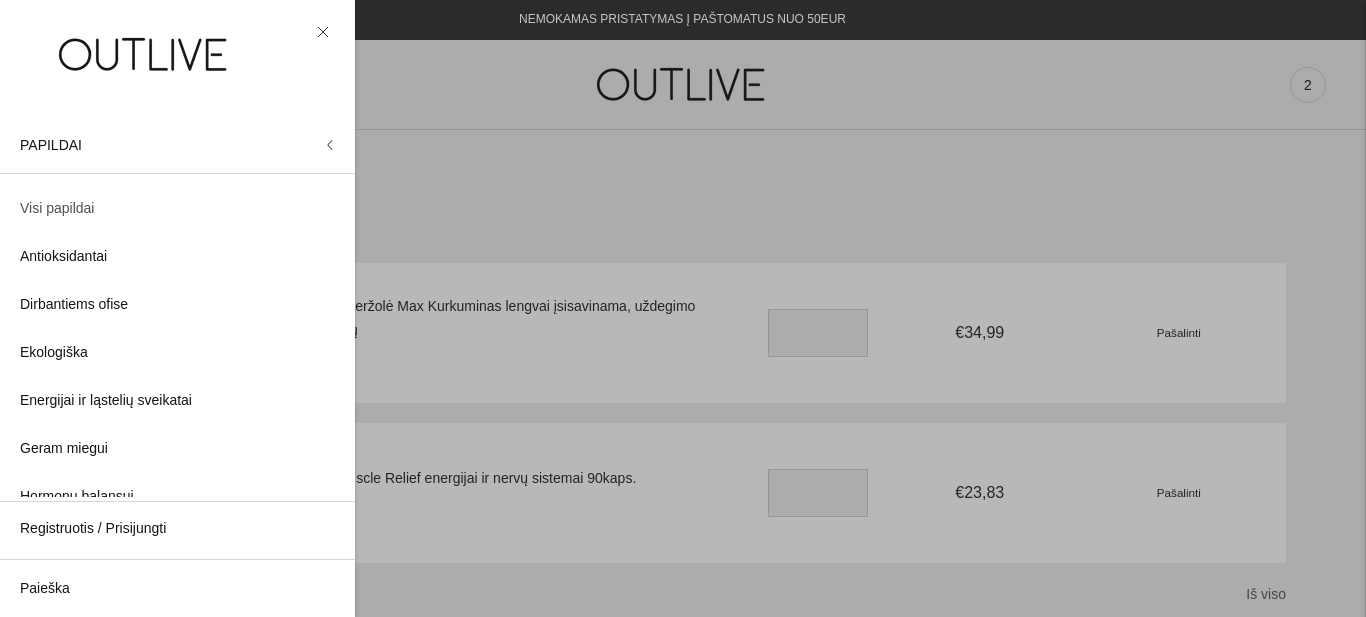 click on "Visi papildai" at bounding box center [57, 209] 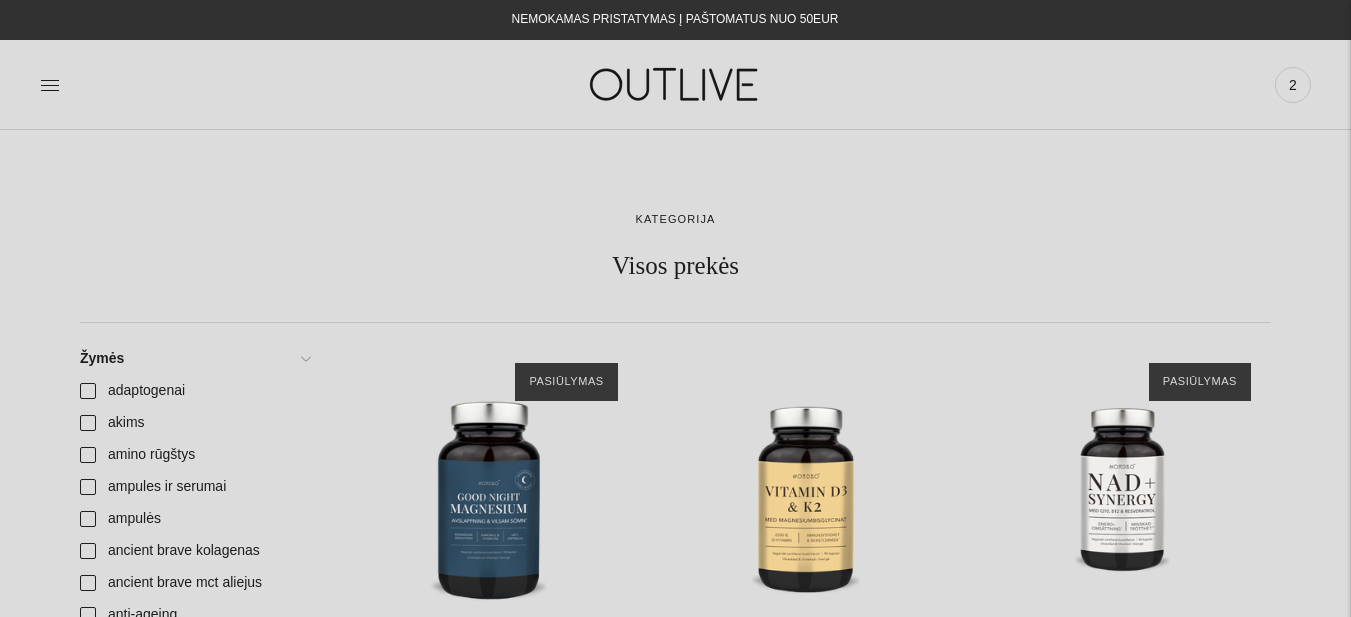 scroll, scrollTop: 0, scrollLeft: 0, axis: both 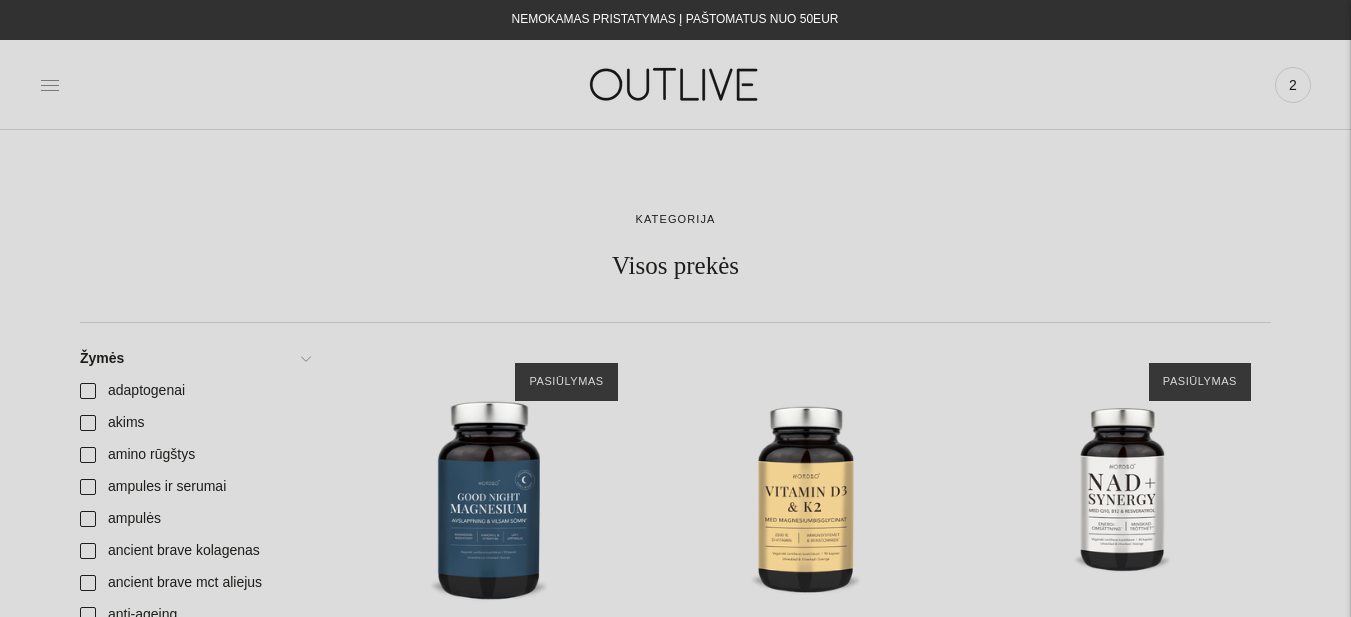 click 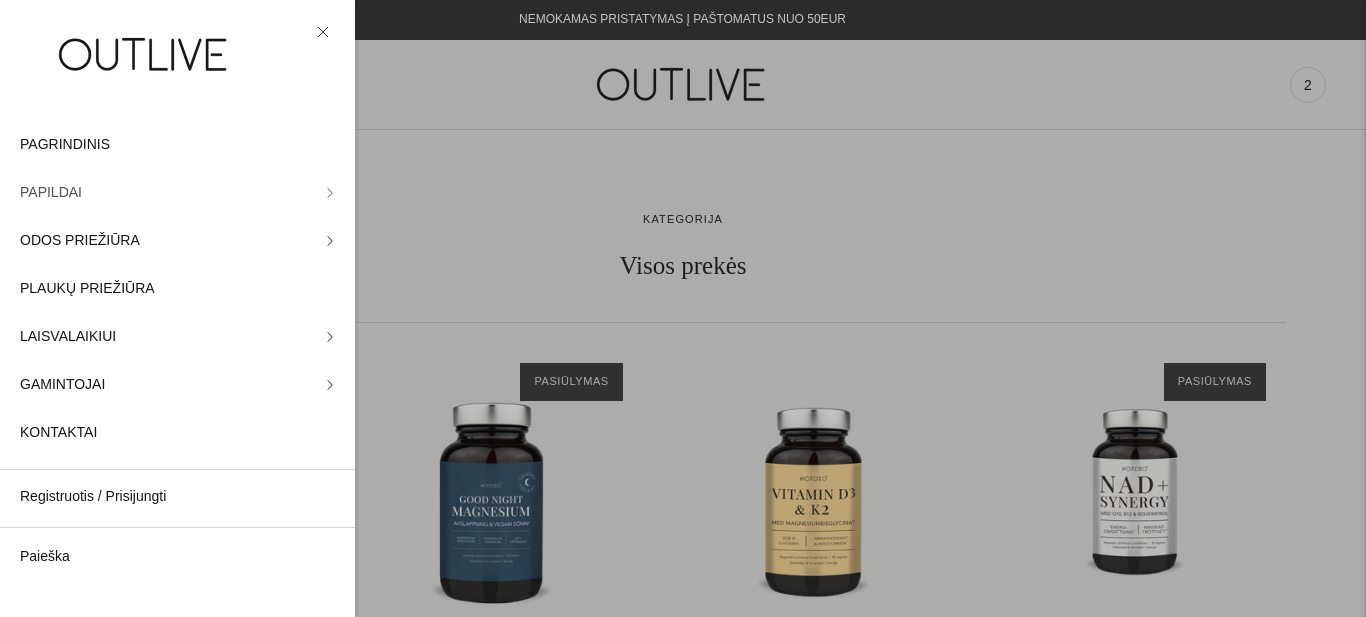 click on "PAPILDAI" at bounding box center (51, 193) 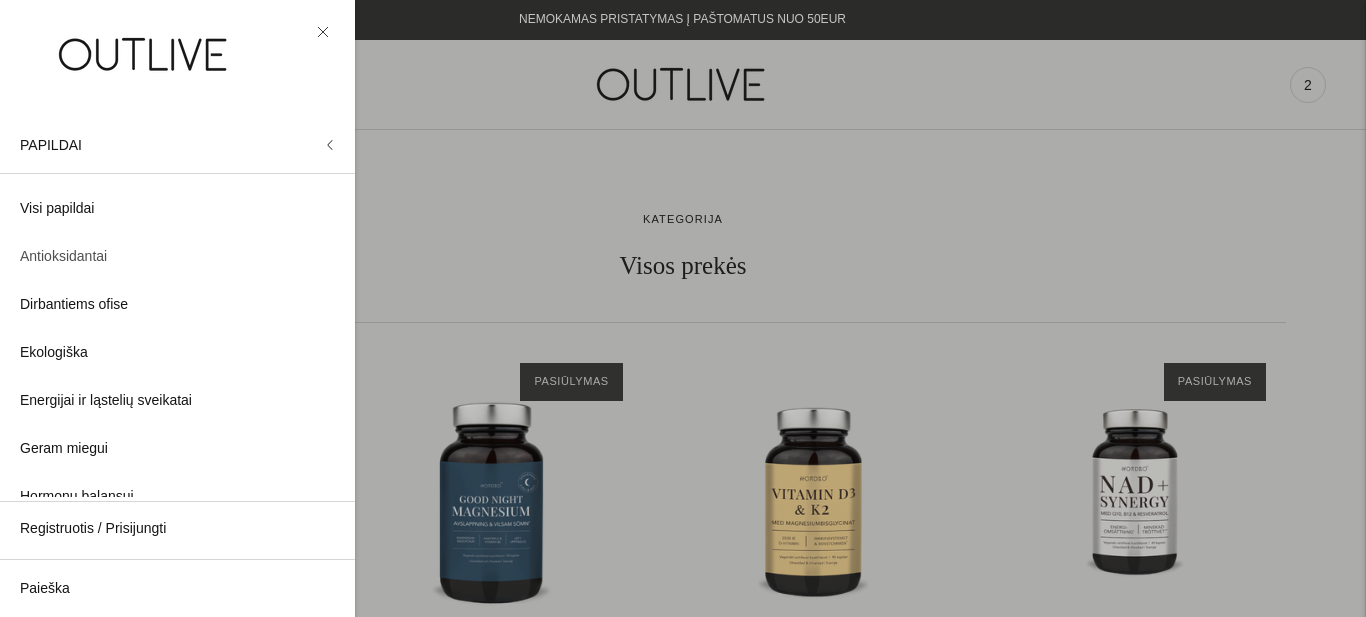 click on "Antioksidantai" at bounding box center [63, 257] 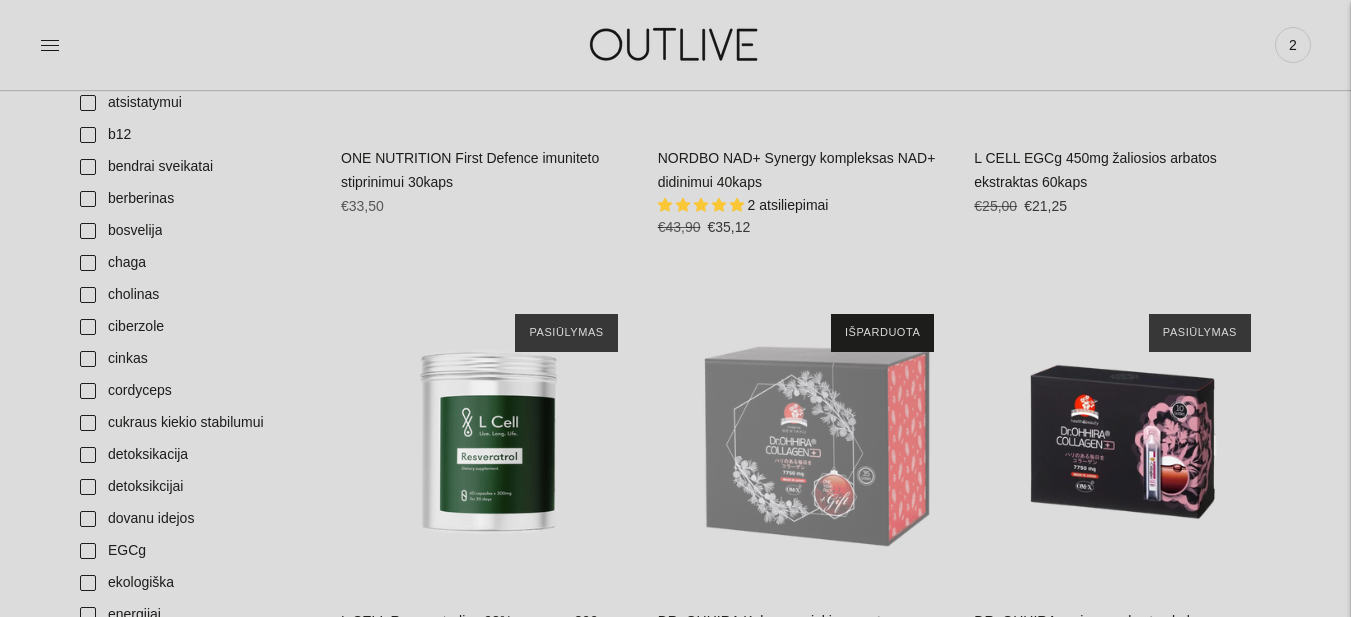 scroll, scrollTop: 596, scrollLeft: 0, axis: vertical 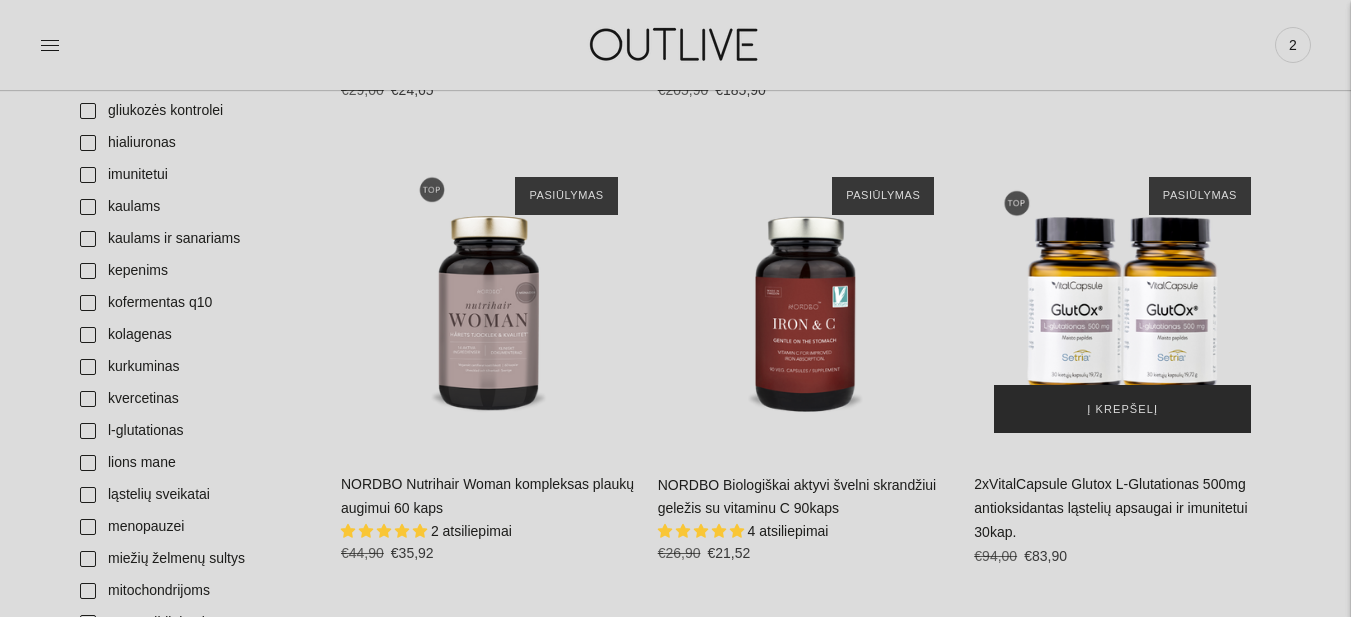 click on "Į krepšelį" at bounding box center [1122, 409] 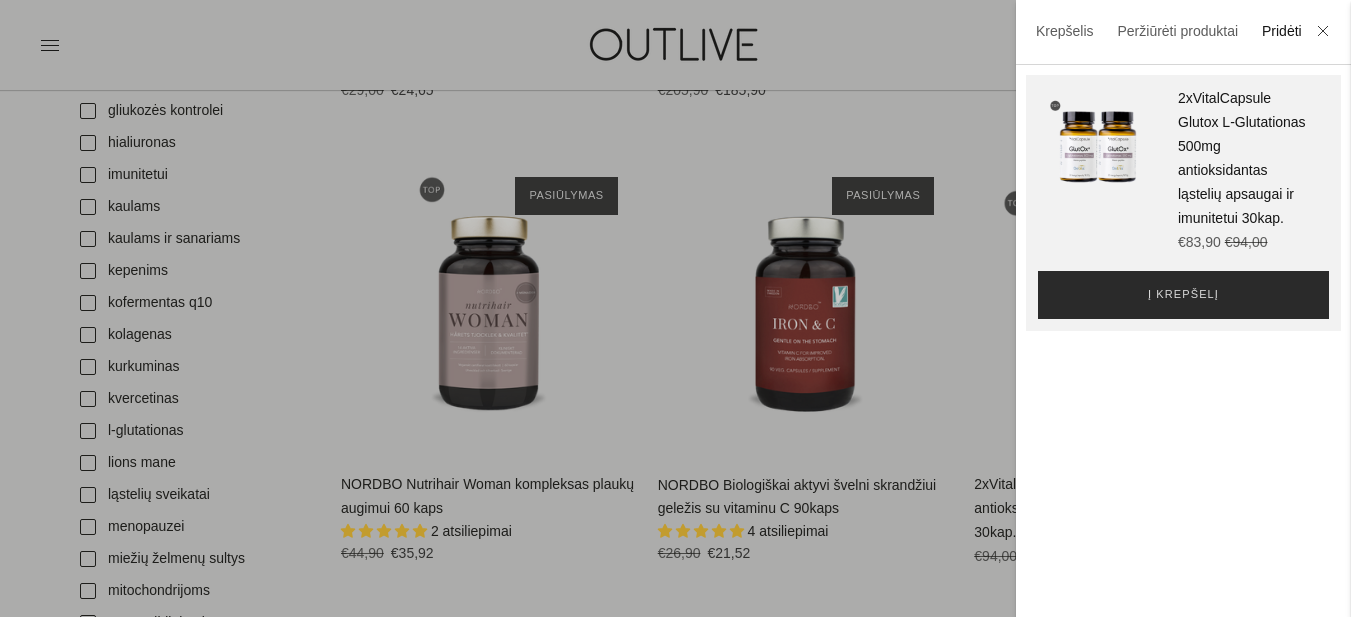 click on "Į krepšelį" at bounding box center [1183, 295] 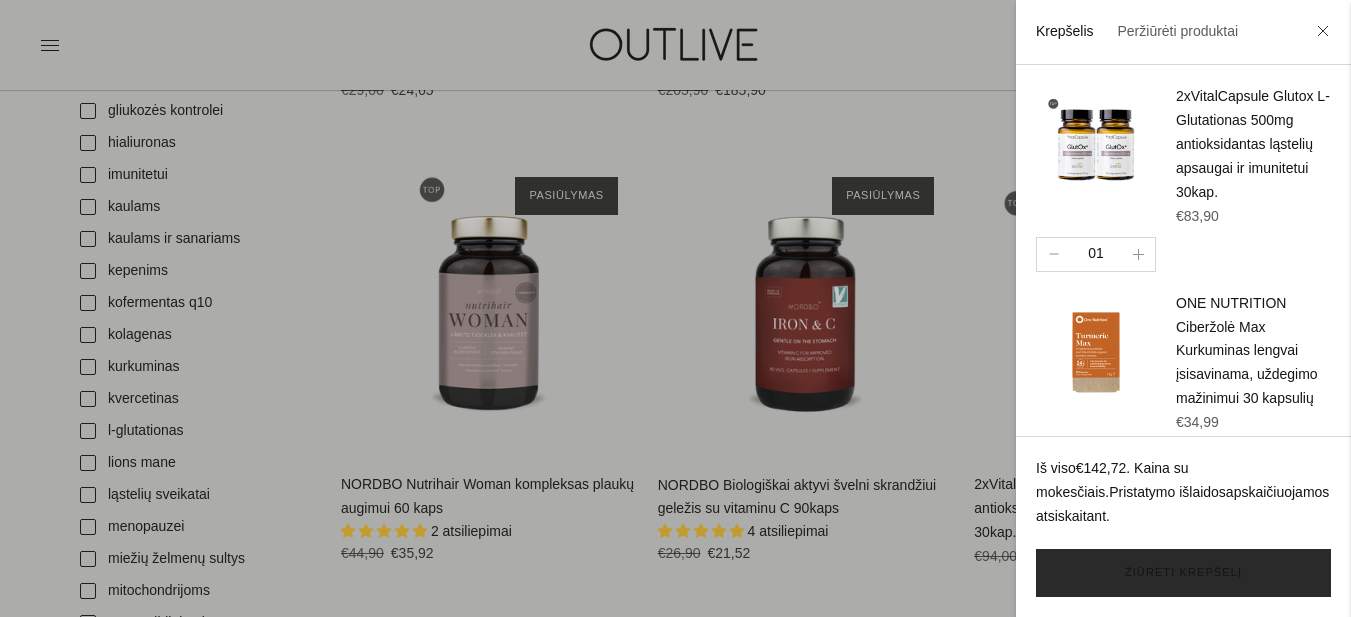 click on "Žiūrėti krepšelį" at bounding box center [1183, 573] 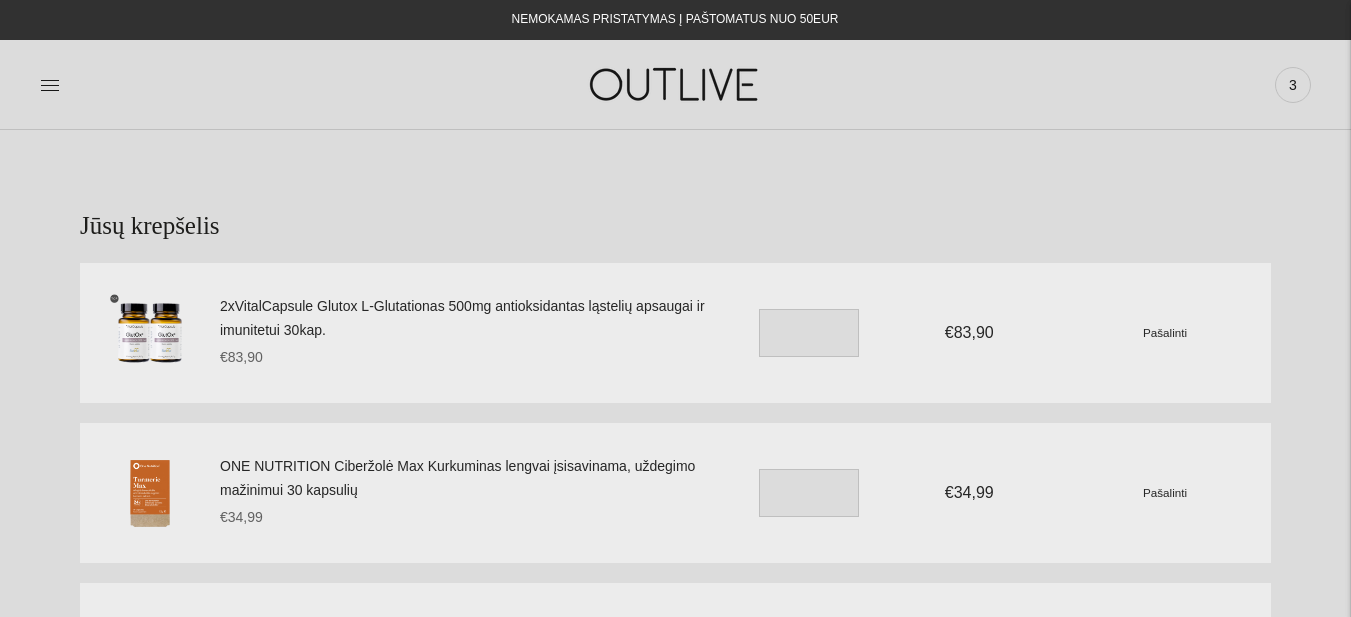 scroll, scrollTop: 0, scrollLeft: 0, axis: both 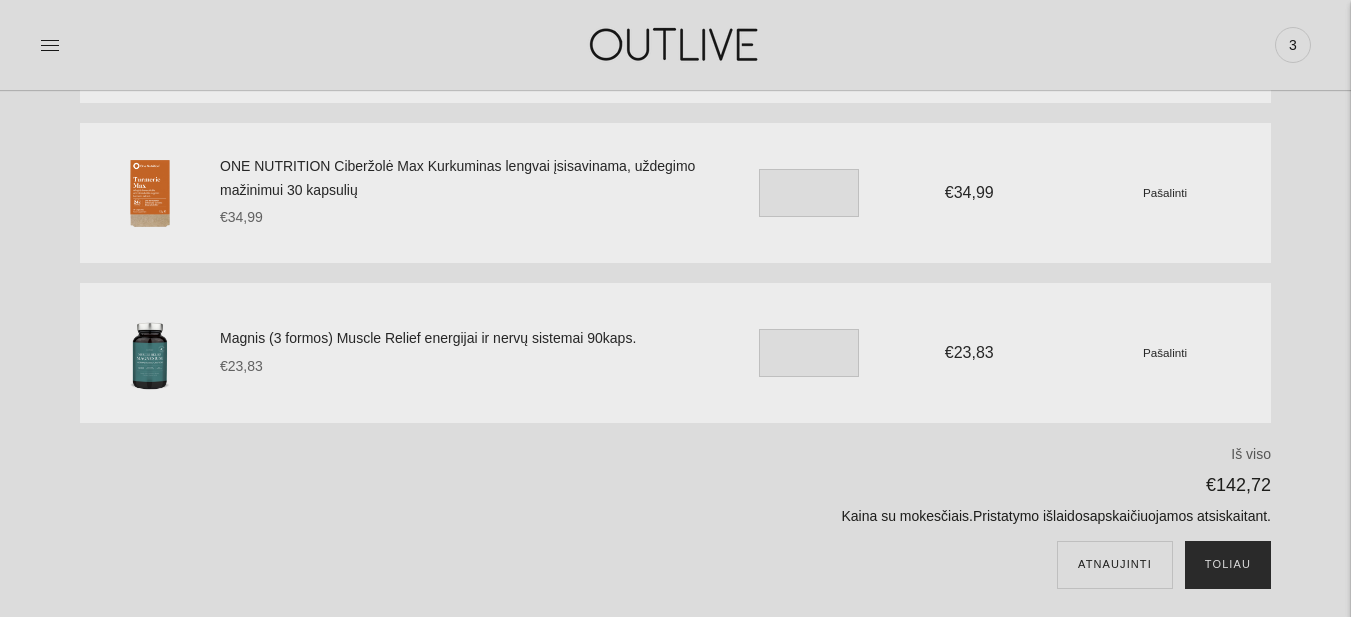 click on "Toliau" at bounding box center (1228, 565) 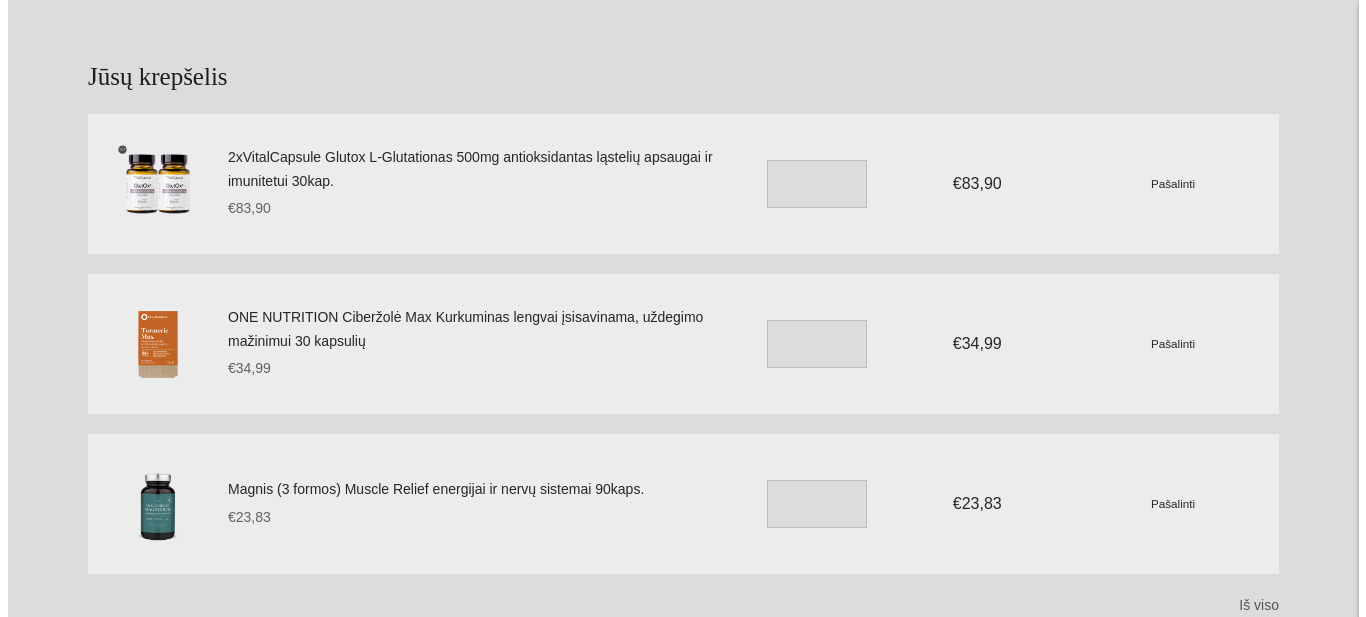 scroll, scrollTop: 0, scrollLeft: 0, axis: both 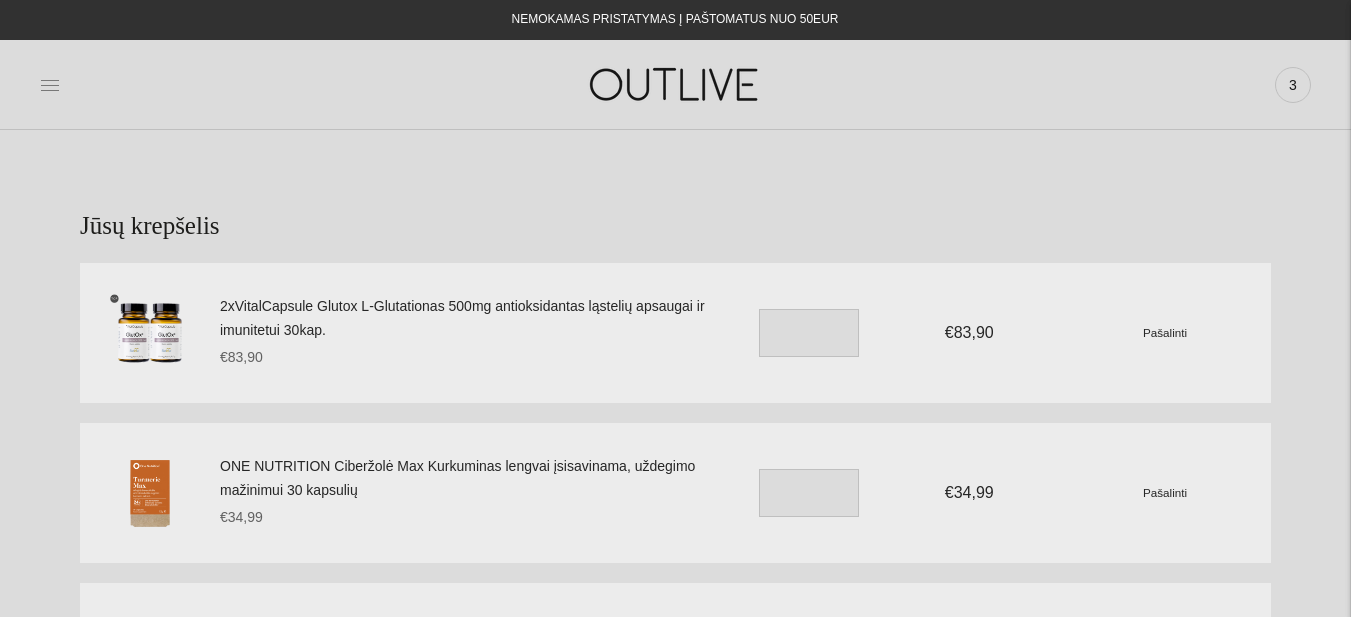 click 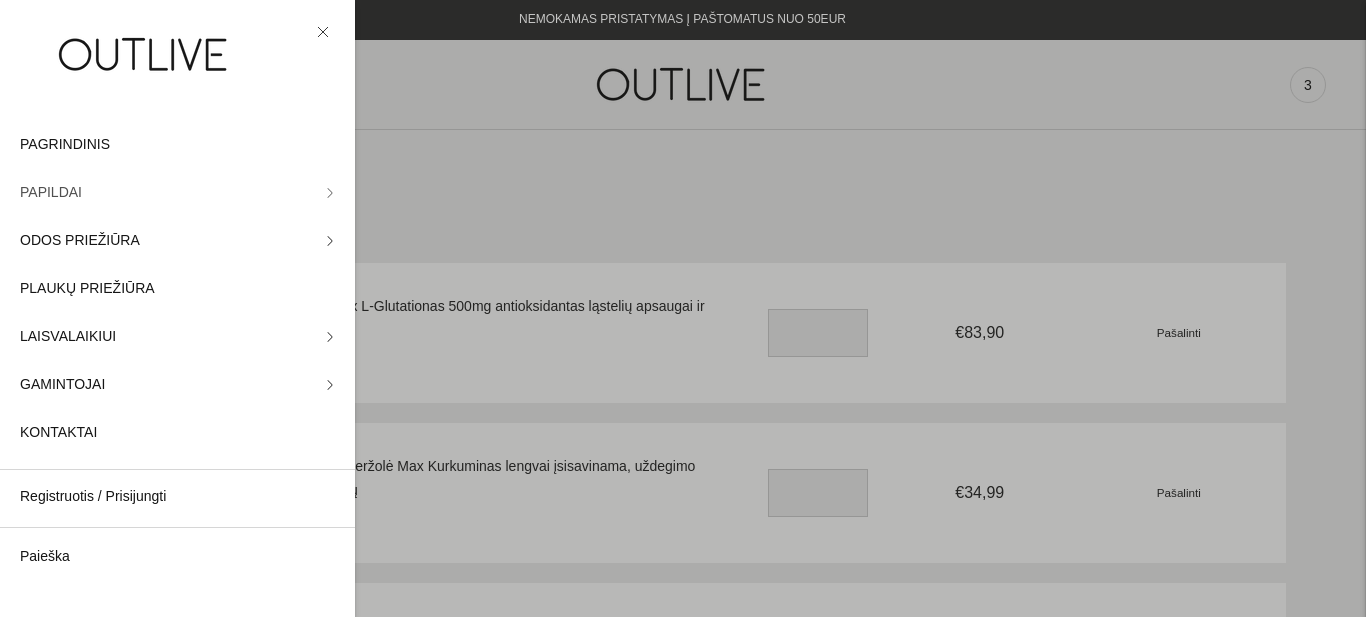 click on "PAPILDAI" at bounding box center [51, 193] 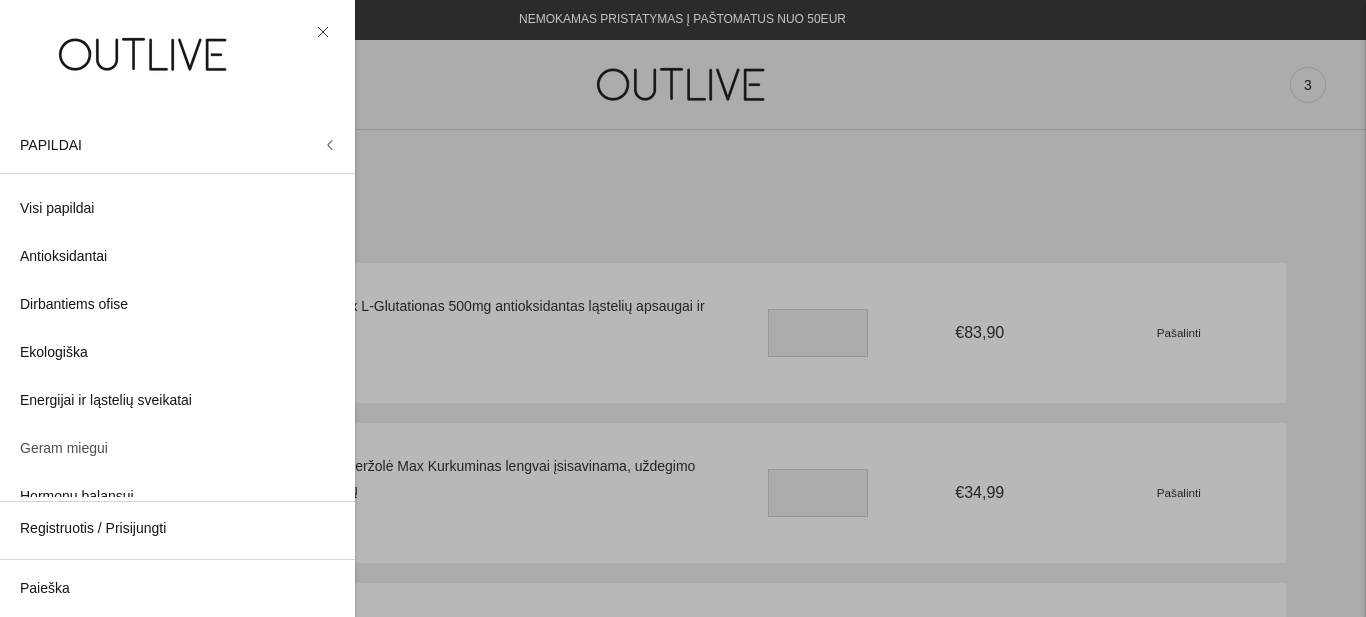 click on "Geram miegui" at bounding box center [64, 449] 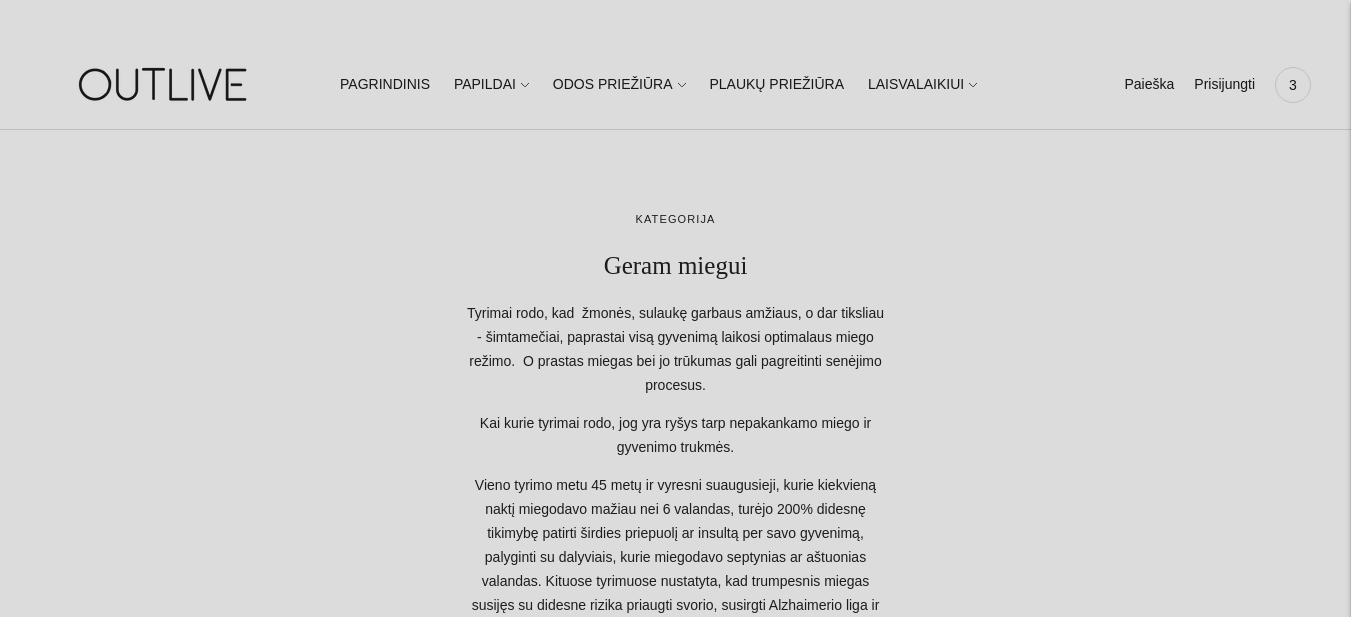 scroll, scrollTop: 0, scrollLeft: 0, axis: both 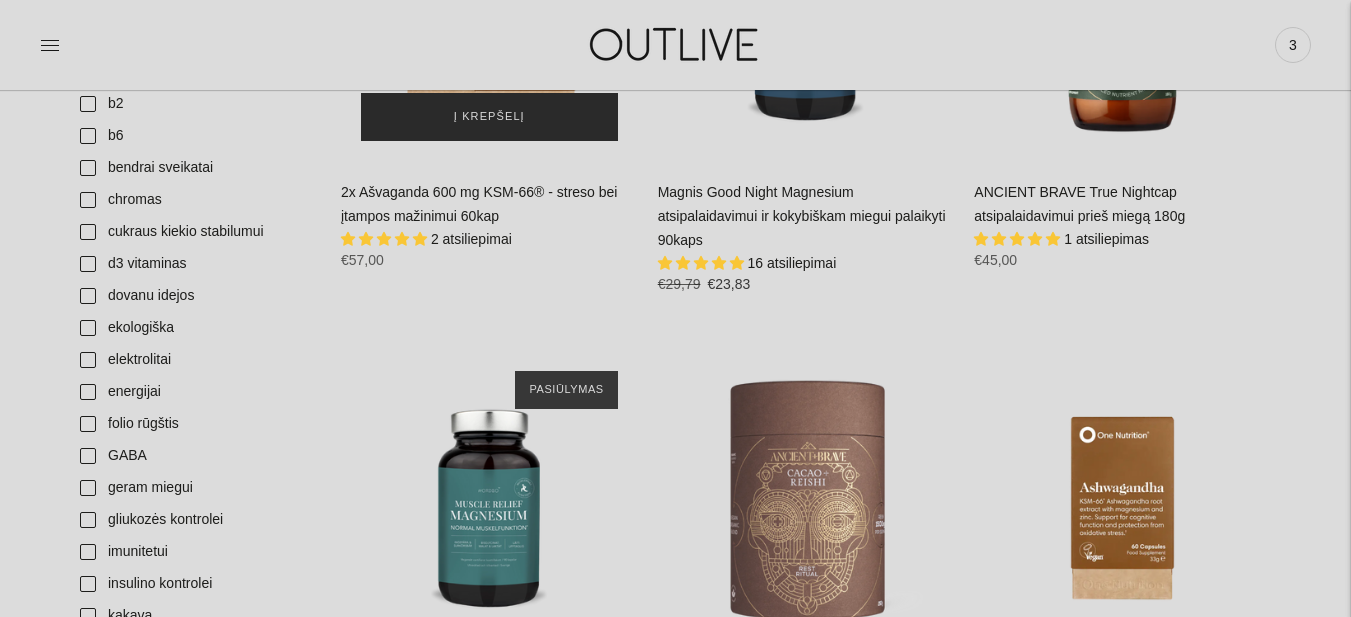 click on "Į krepšelį" at bounding box center [489, 117] 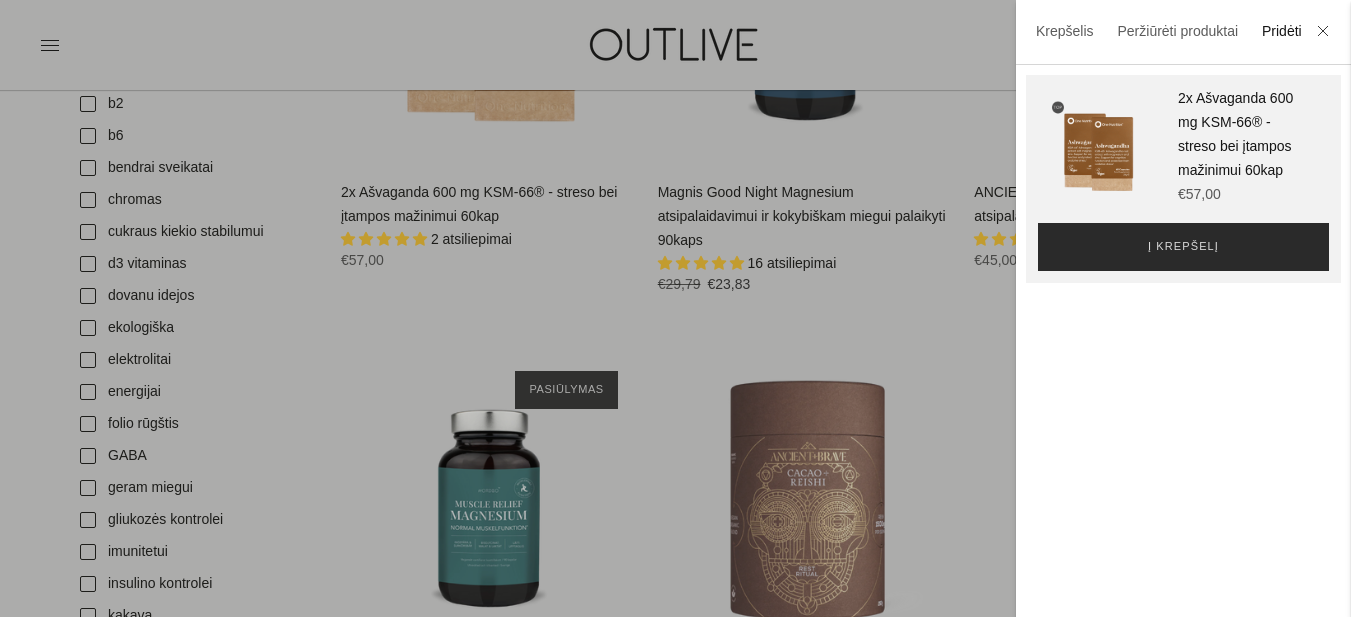 click on "Į krepšelį" at bounding box center (1183, 247) 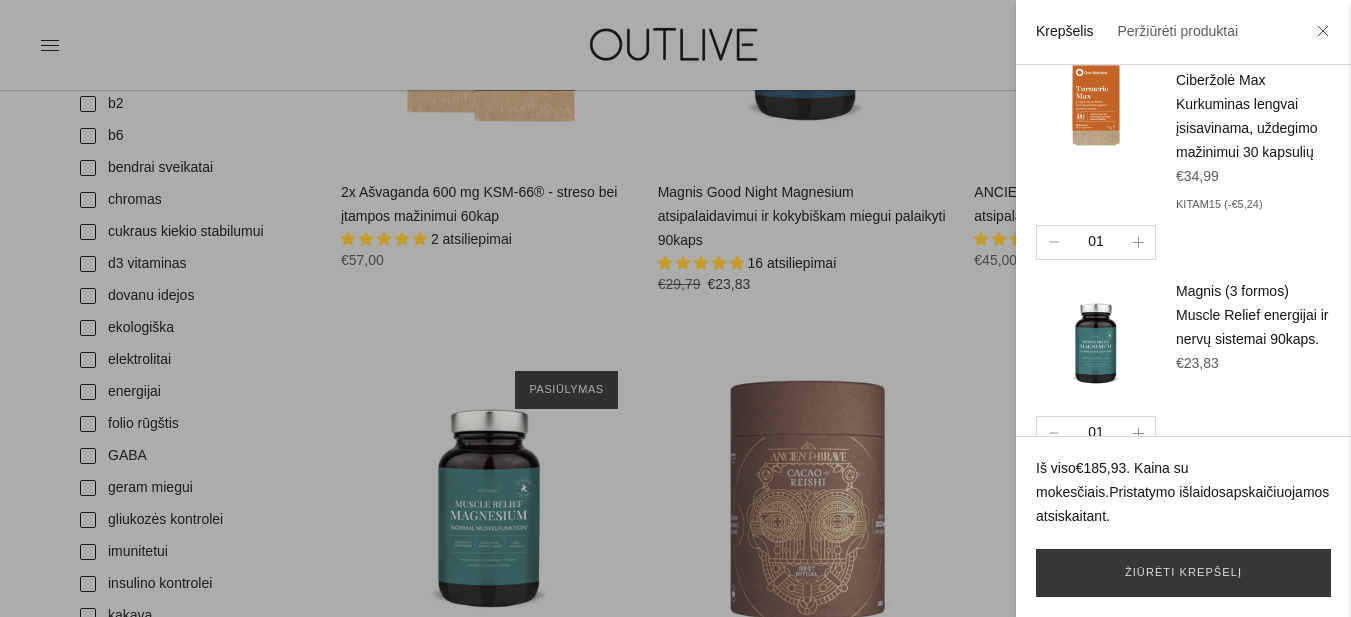 scroll, scrollTop: 482, scrollLeft: 0, axis: vertical 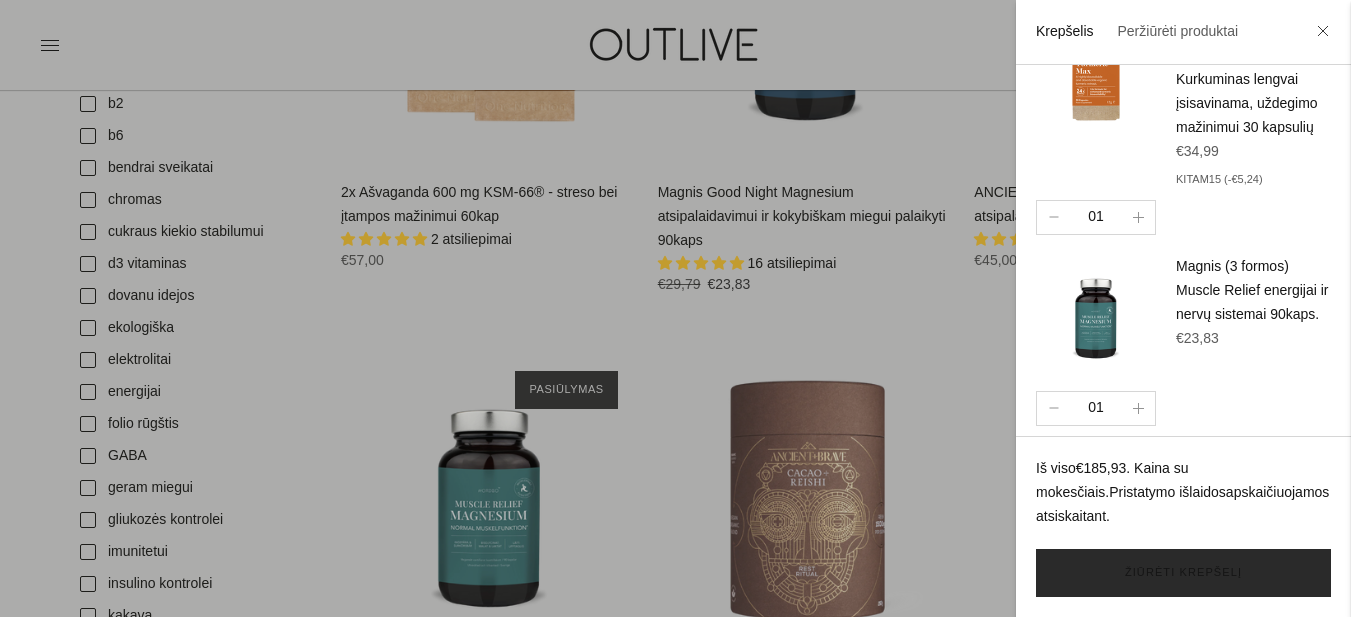 click on "Žiūrėti krepšelį" at bounding box center [1183, 573] 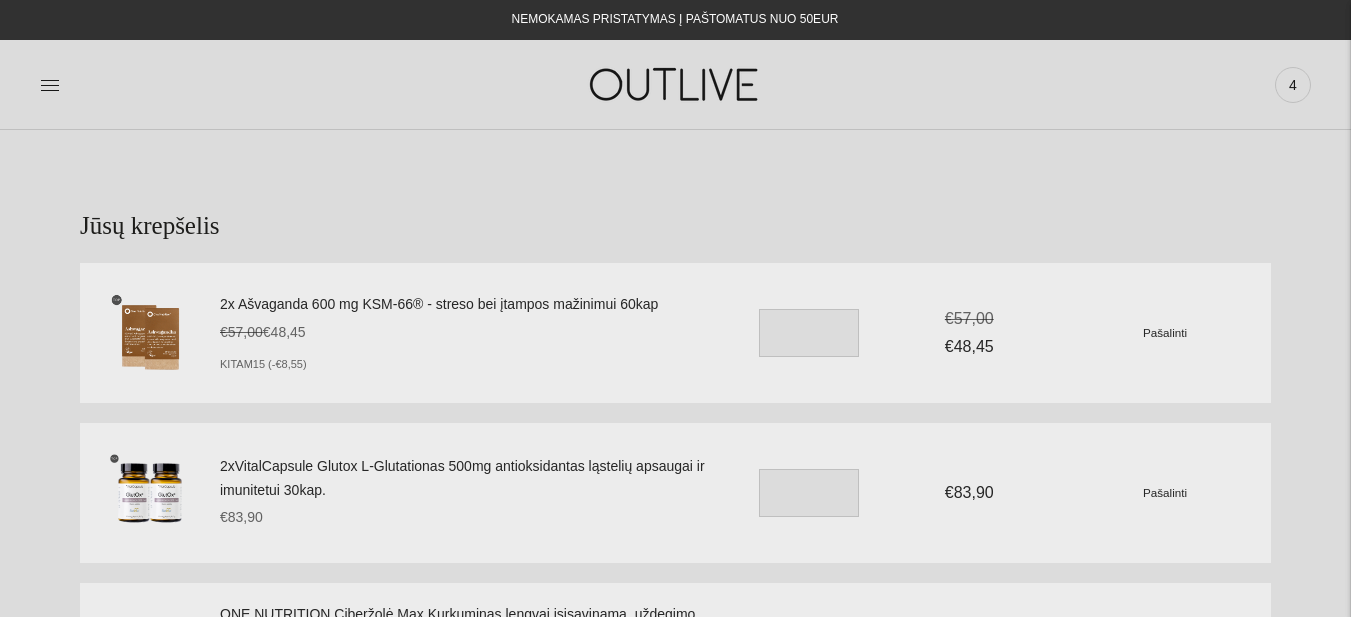 scroll, scrollTop: 0, scrollLeft: 0, axis: both 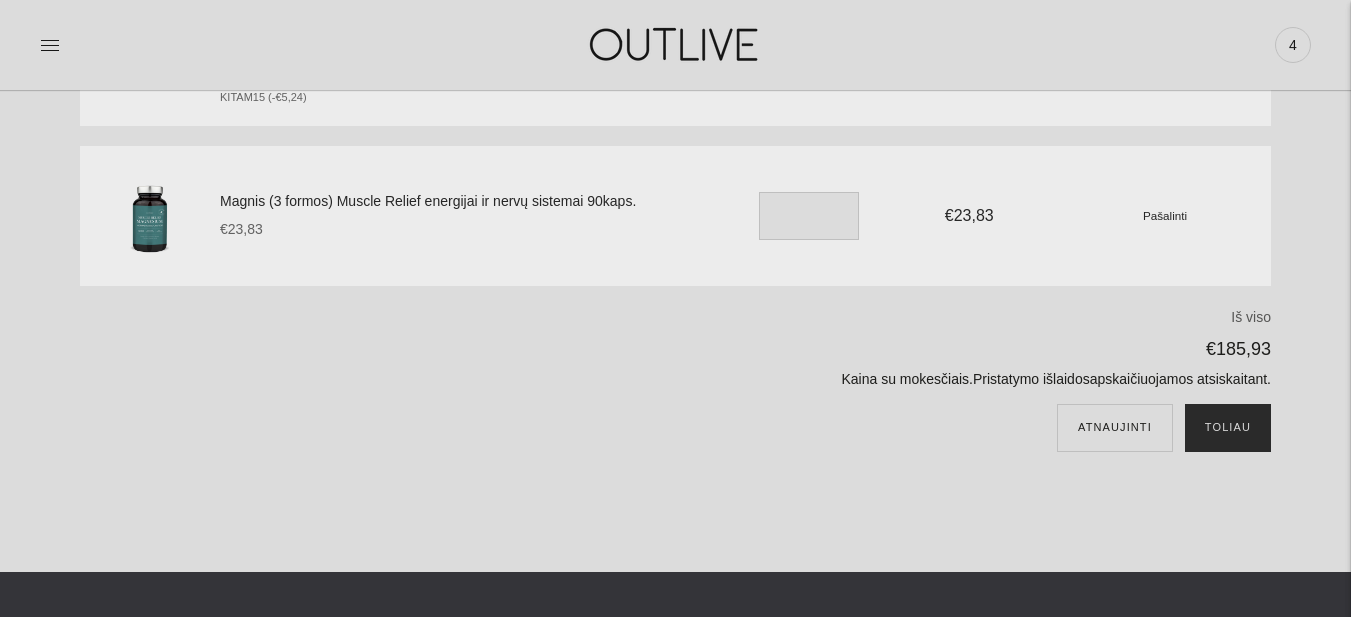 click on "Toliau" at bounding box center (1228, 428) 